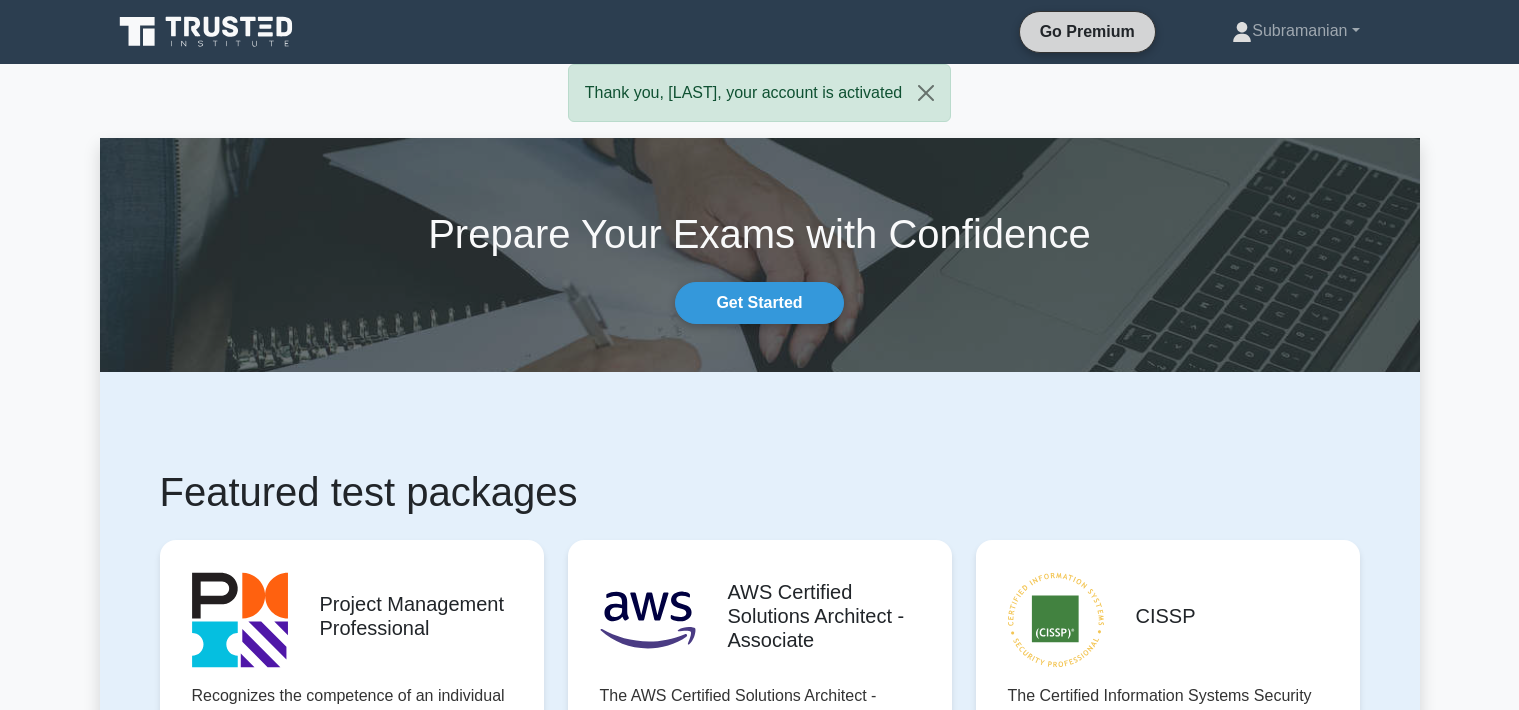 scroll, scrollTop: 0, scrollLeft: 0, axis: both 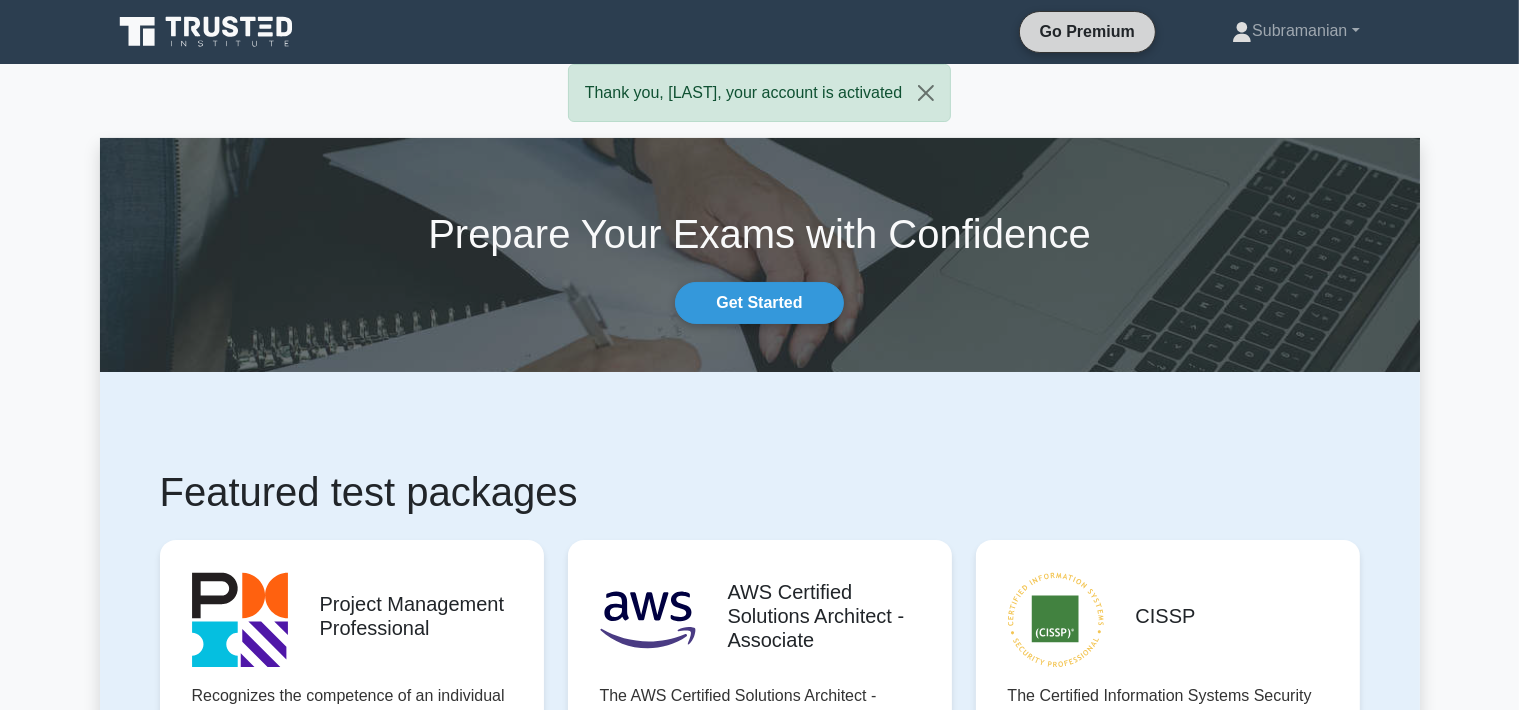 click on "Go Premium" at bounding box center [1087, 31] 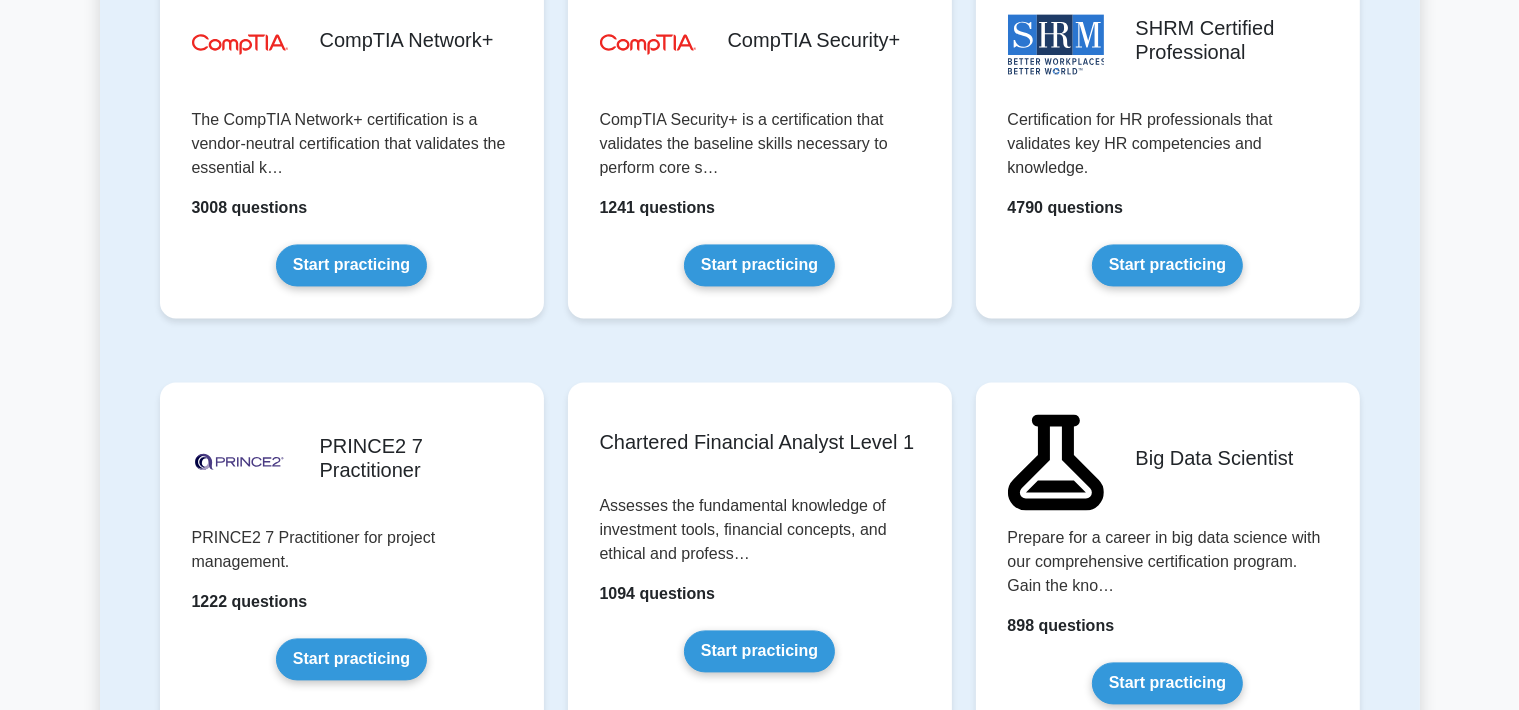 scroll, scrollTop: 4012, scrollLeft: 0, axis: vertical 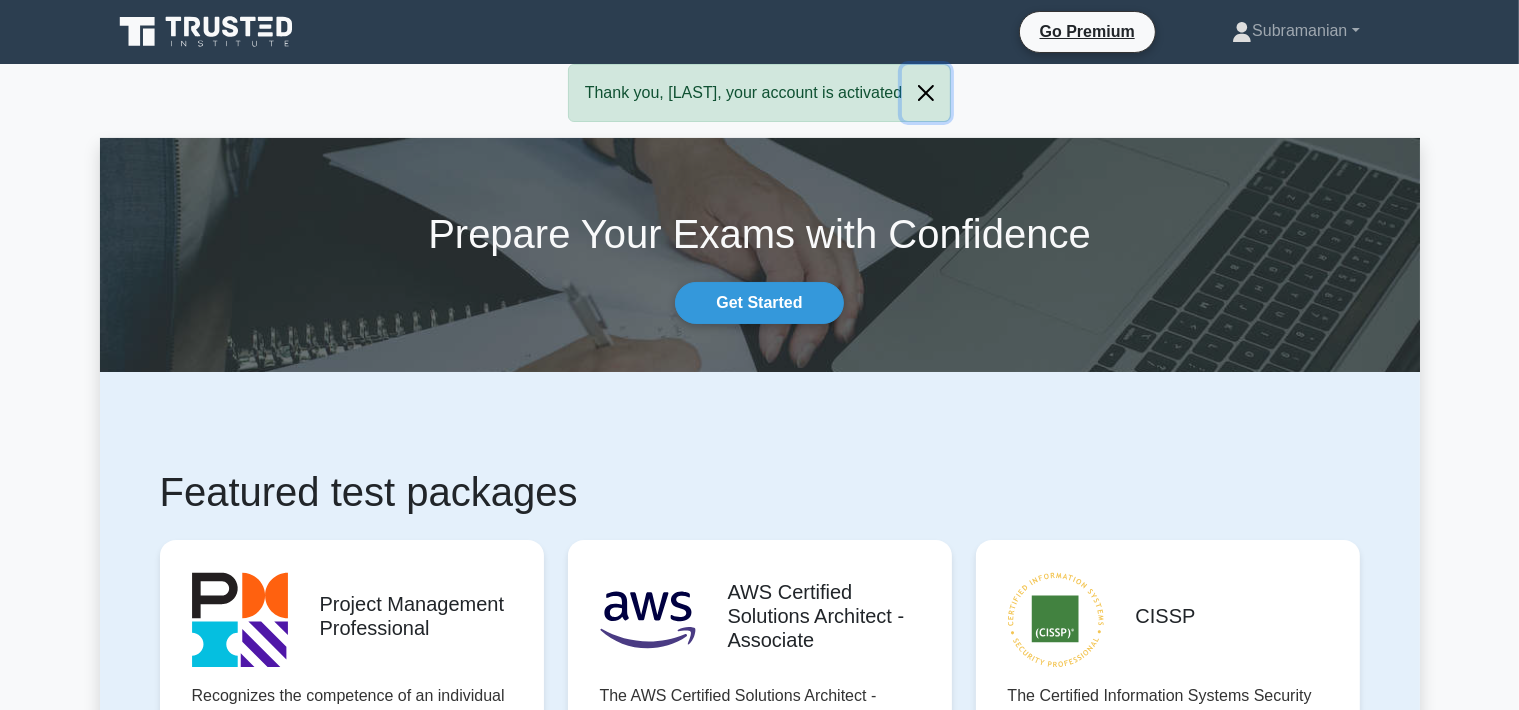 click at bounding box center [926, 93] 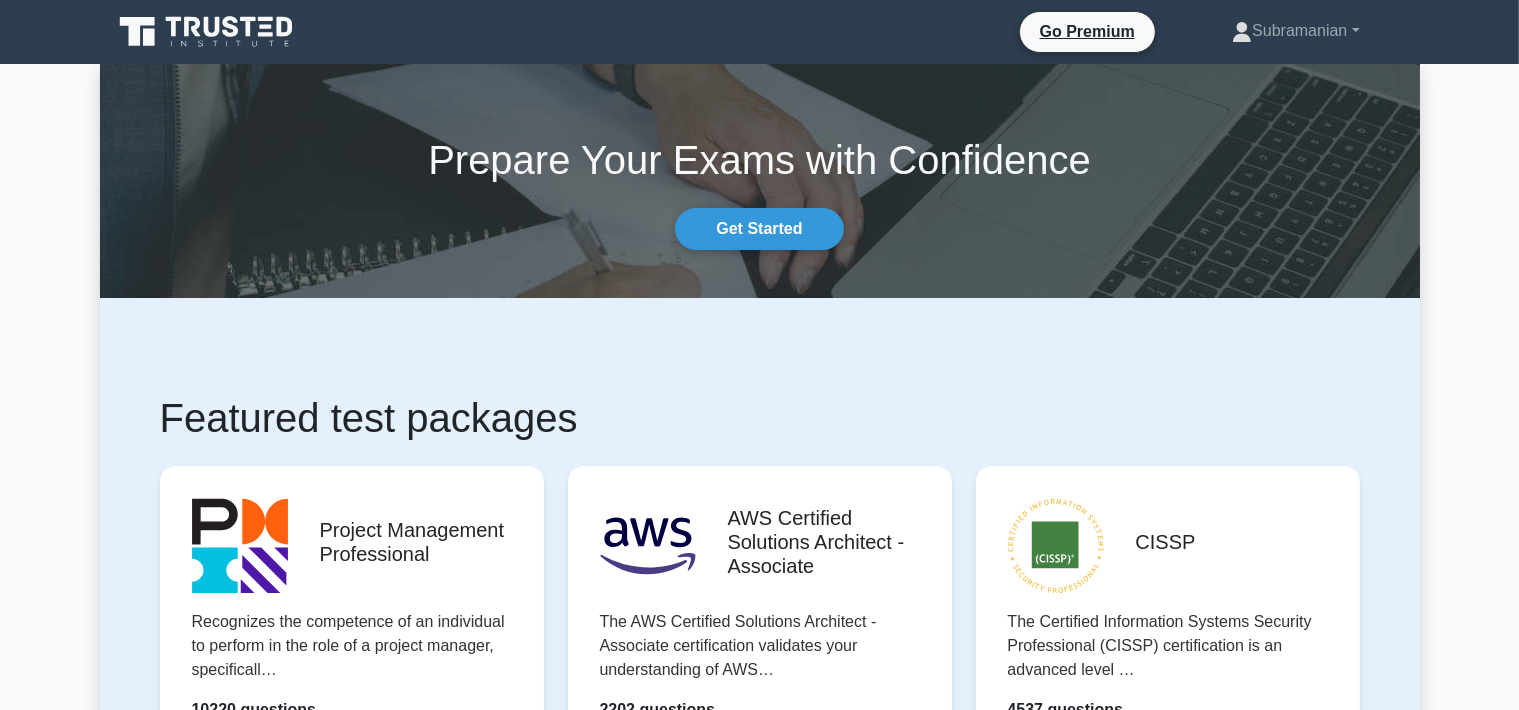 click 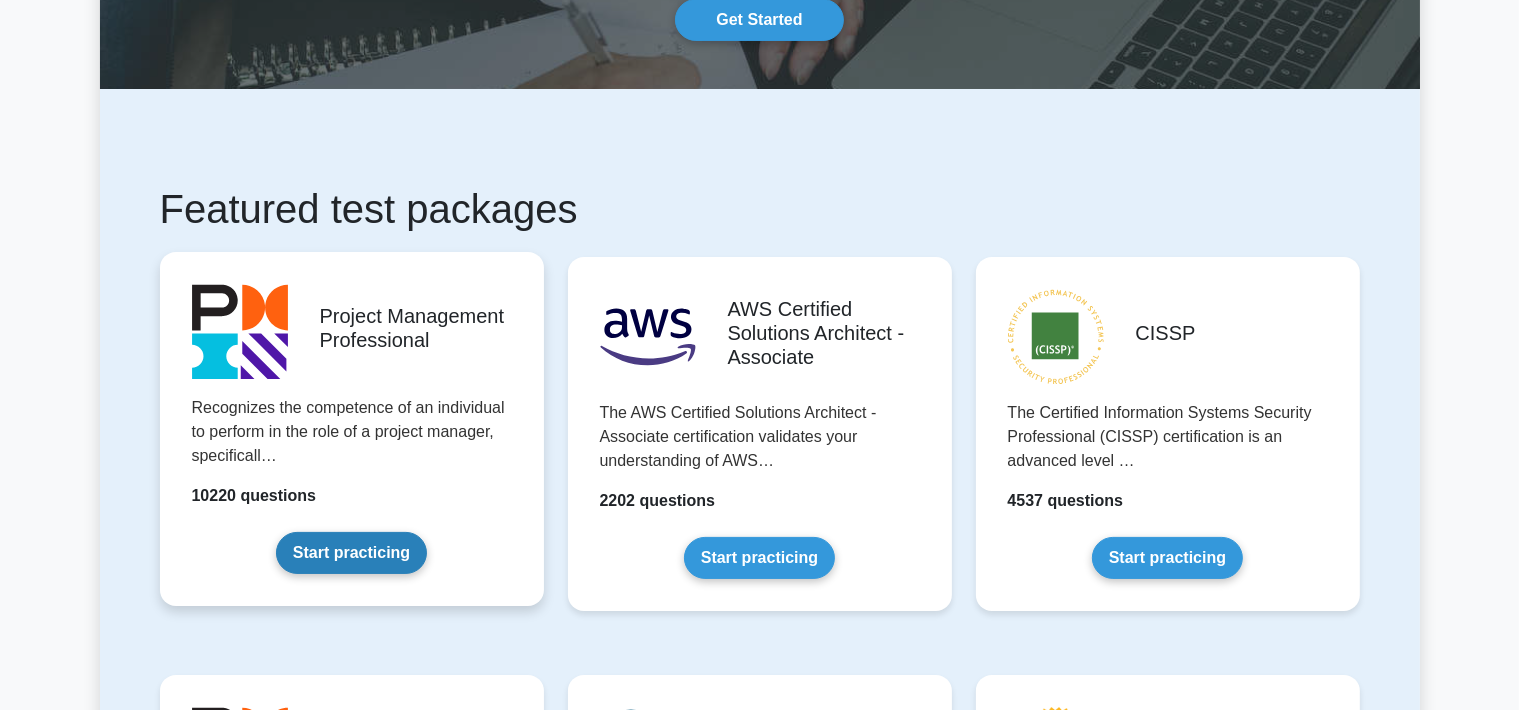 scroll, scrollTop: 211, scrollLeft: 0, axis: vertical 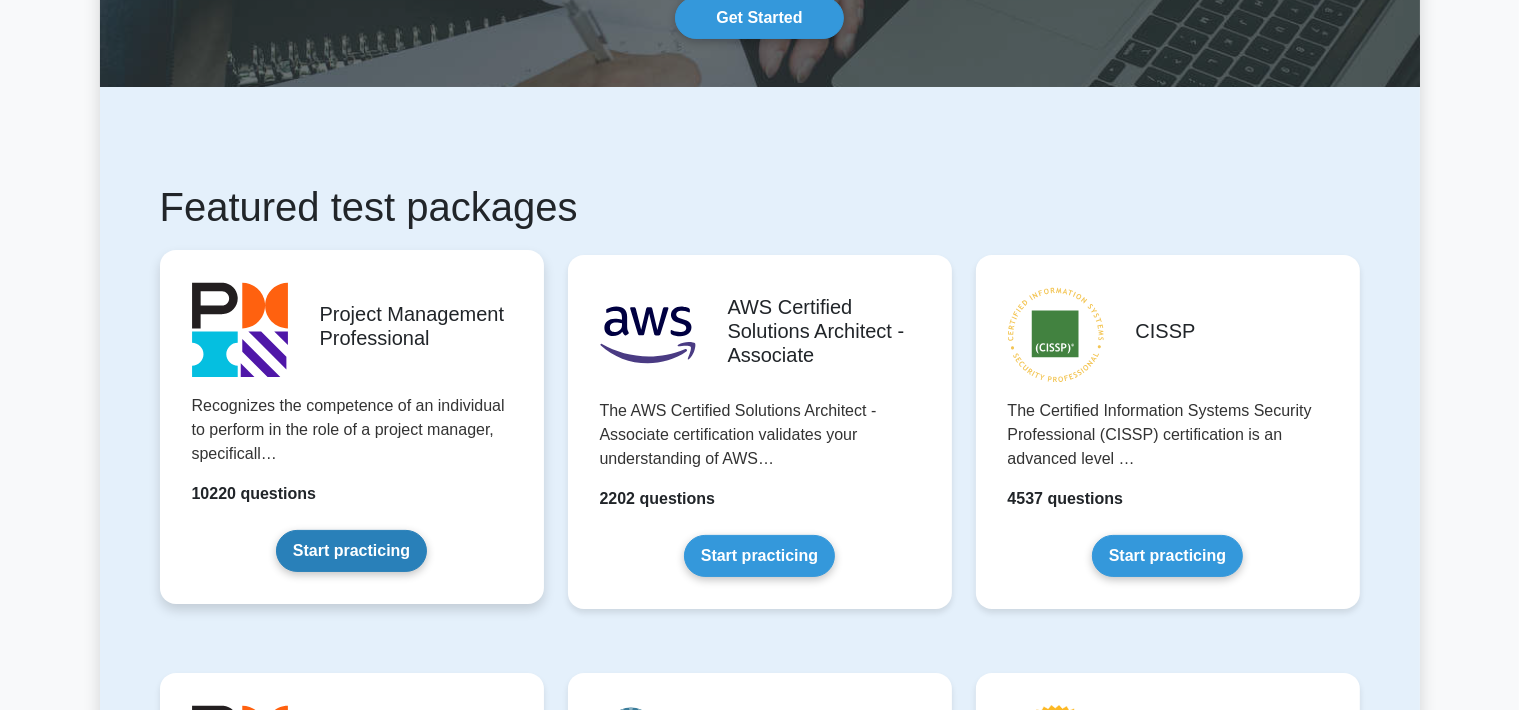 click on "Start practicing" at bounding box center [351, 551] 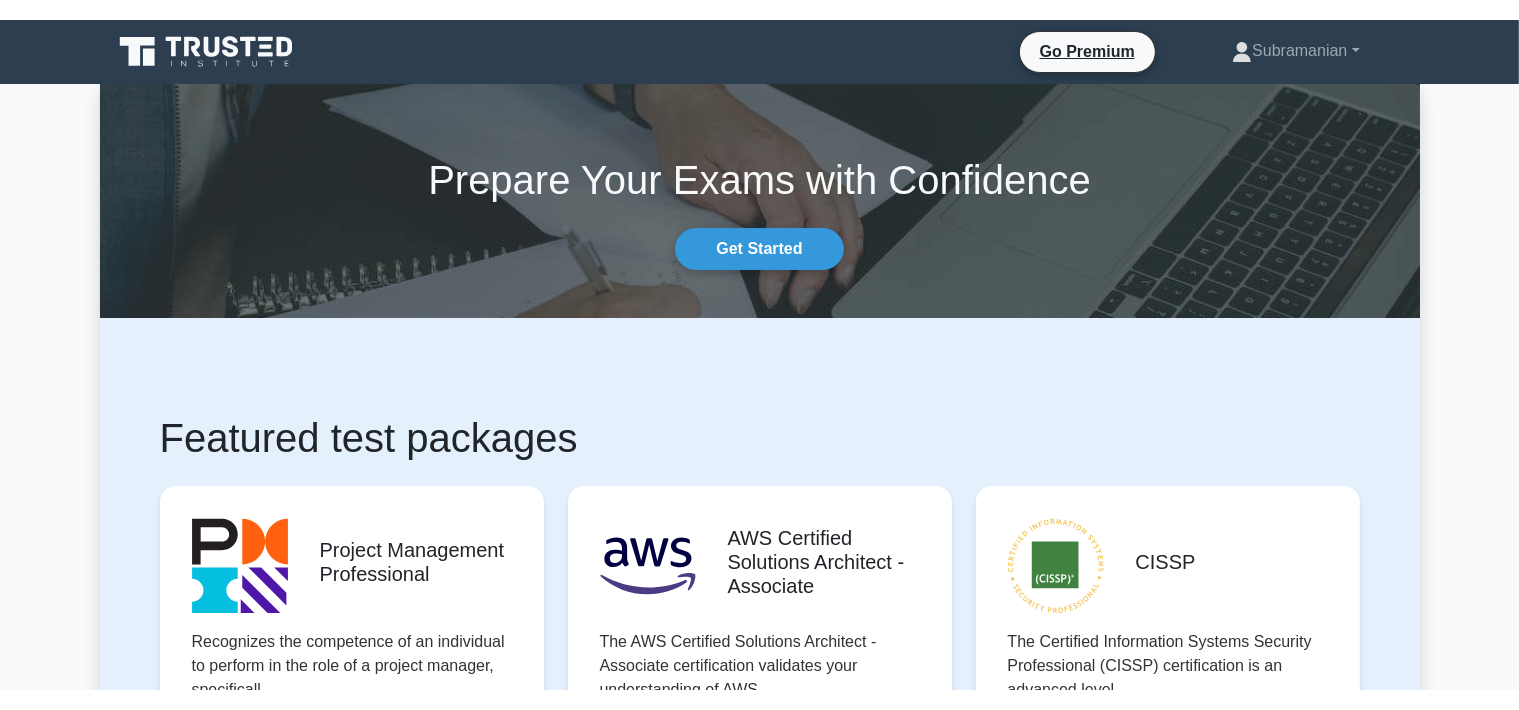 scroll, scrollTop: 624, scrollLeft: 0, axis: vertical 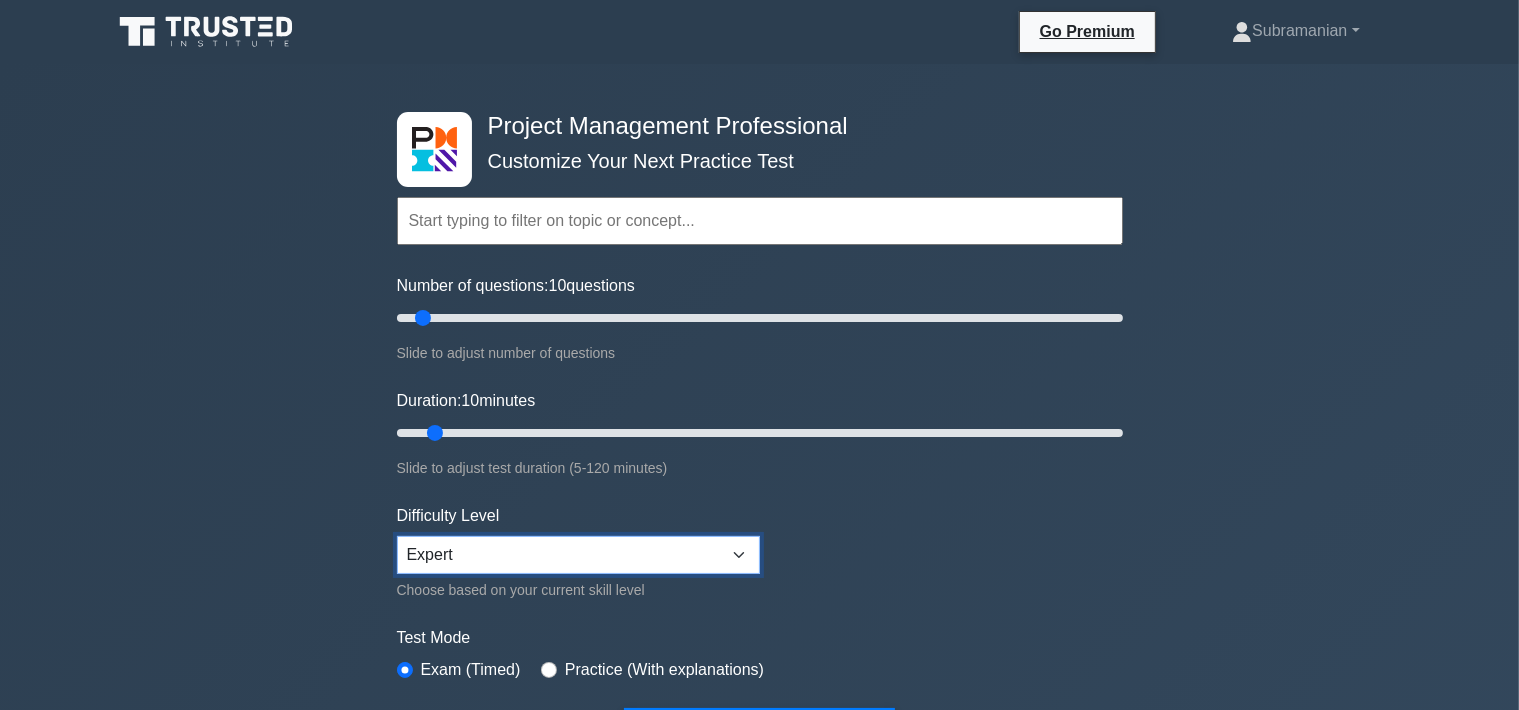 select on "beginner" 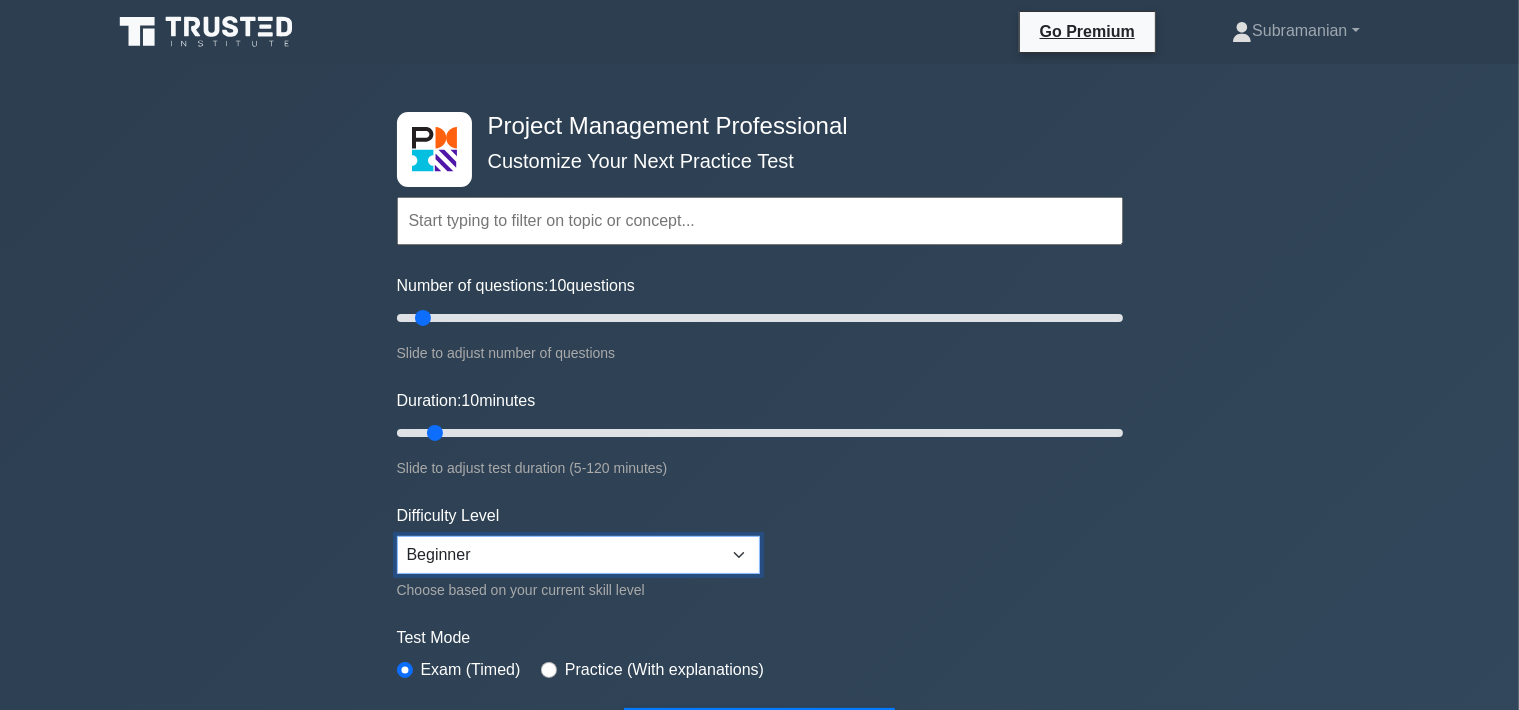 click on "Beginner" at bounding box center (0, 0) 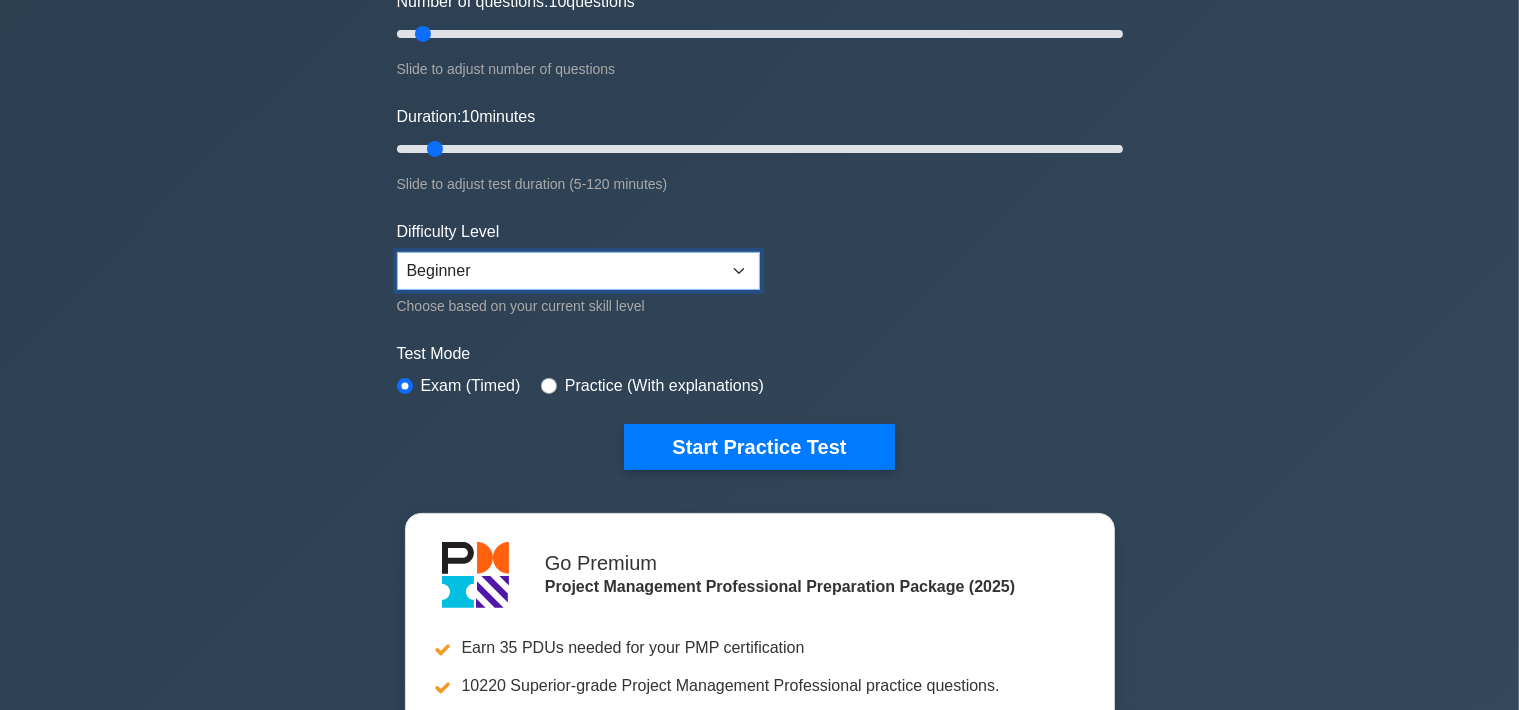 scroll, scrollTop: 316, scrollLeft: 0, axis: vertical 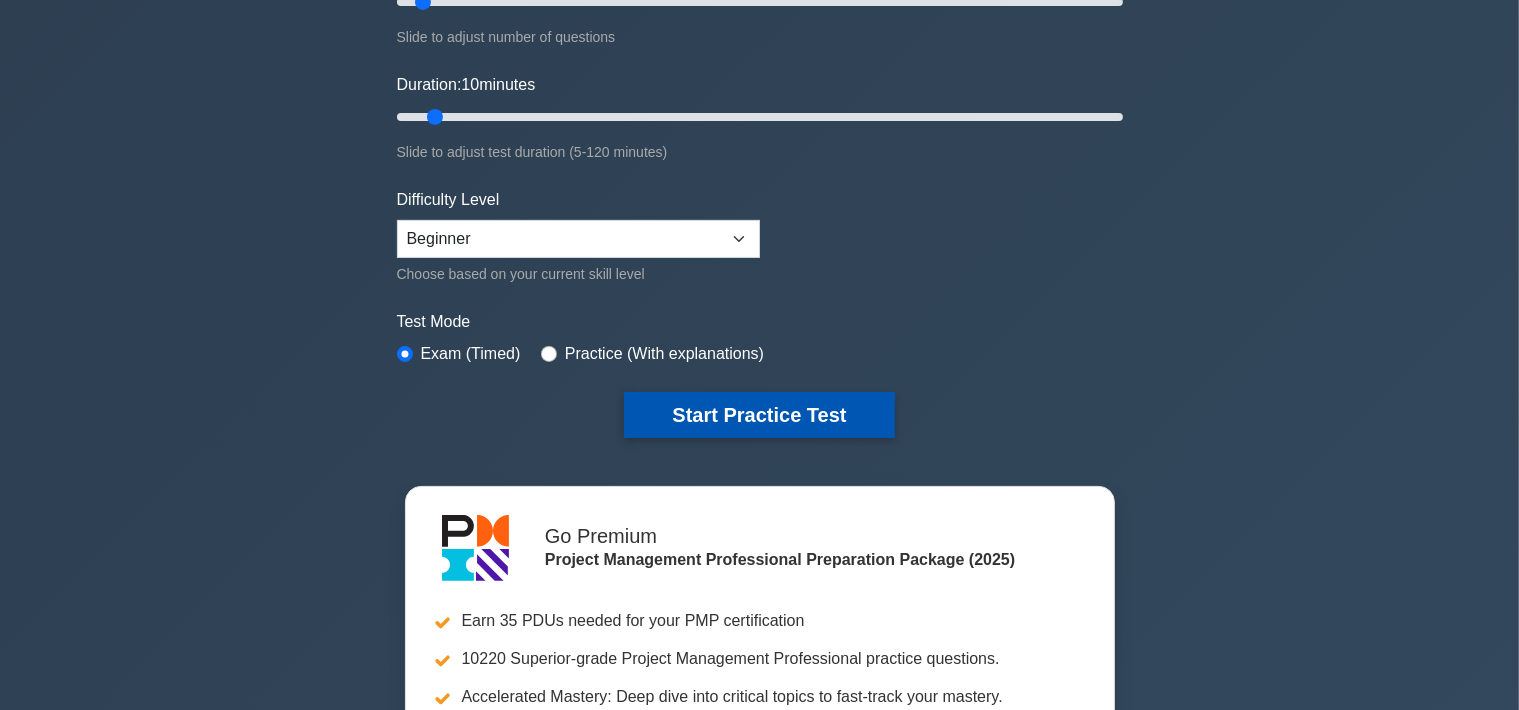 click on "Start Practice Test" at bounding box center [759, 415] 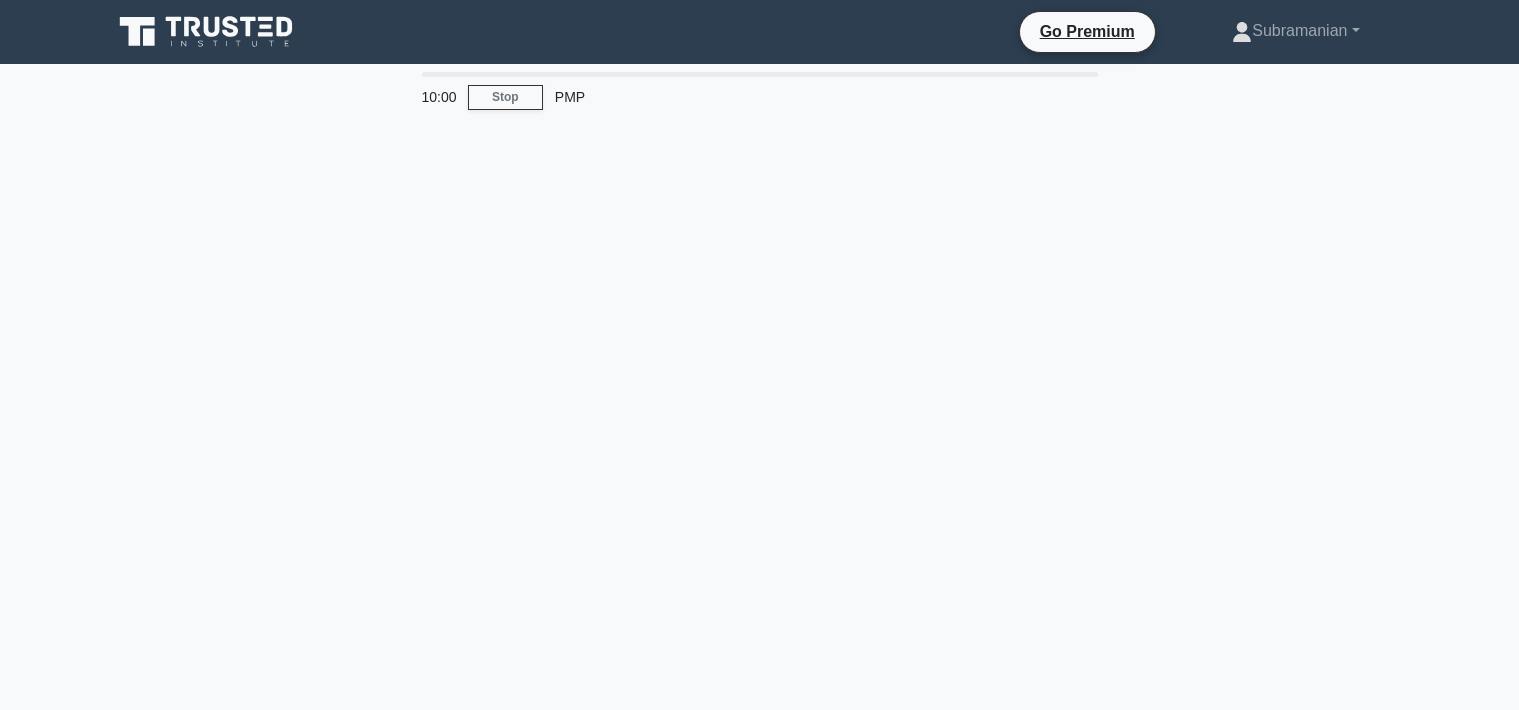 scroll, scrollTop: 0, scrollLeft: 0, axis: both 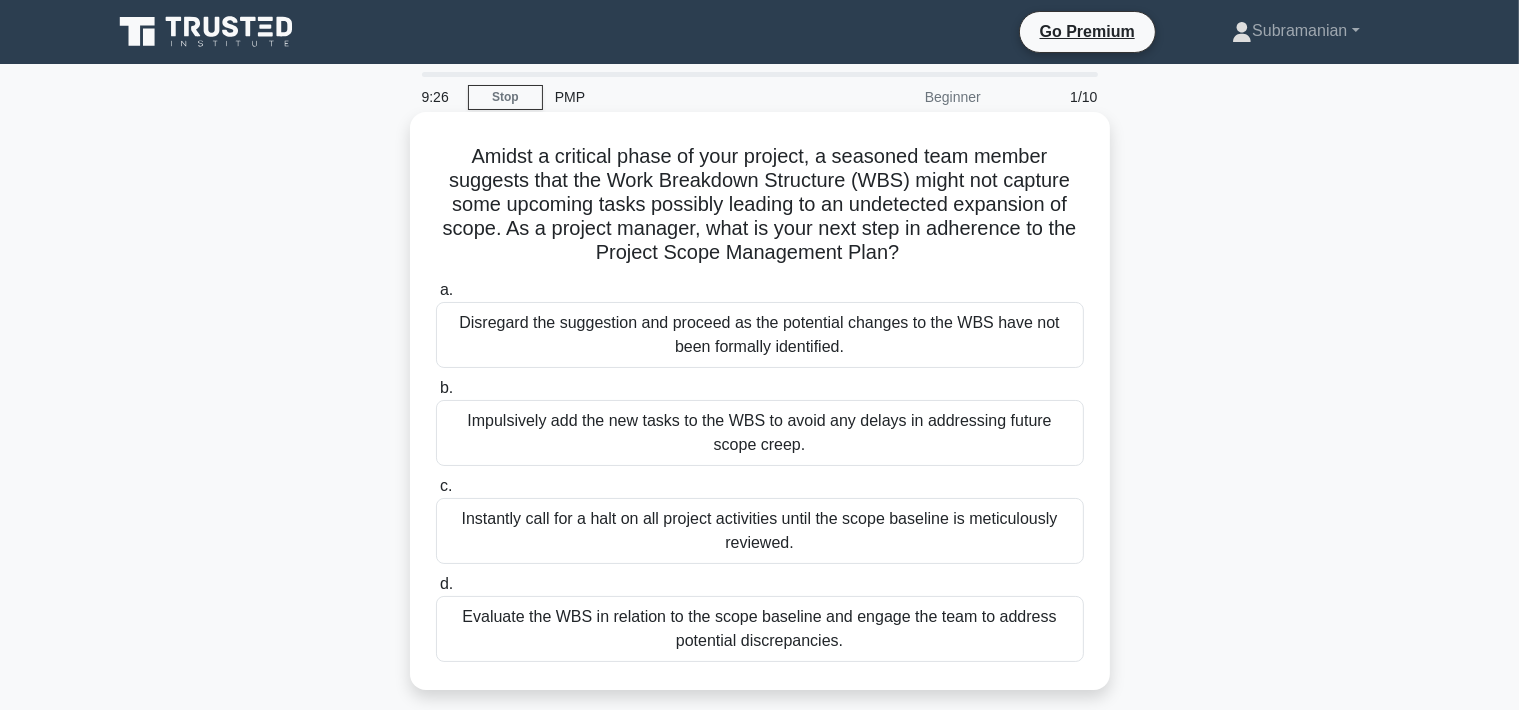 drag, startPoint x: 510, startPoint y: 188, endPoint x: 878, endPoint y: 637, distance: 580.5385 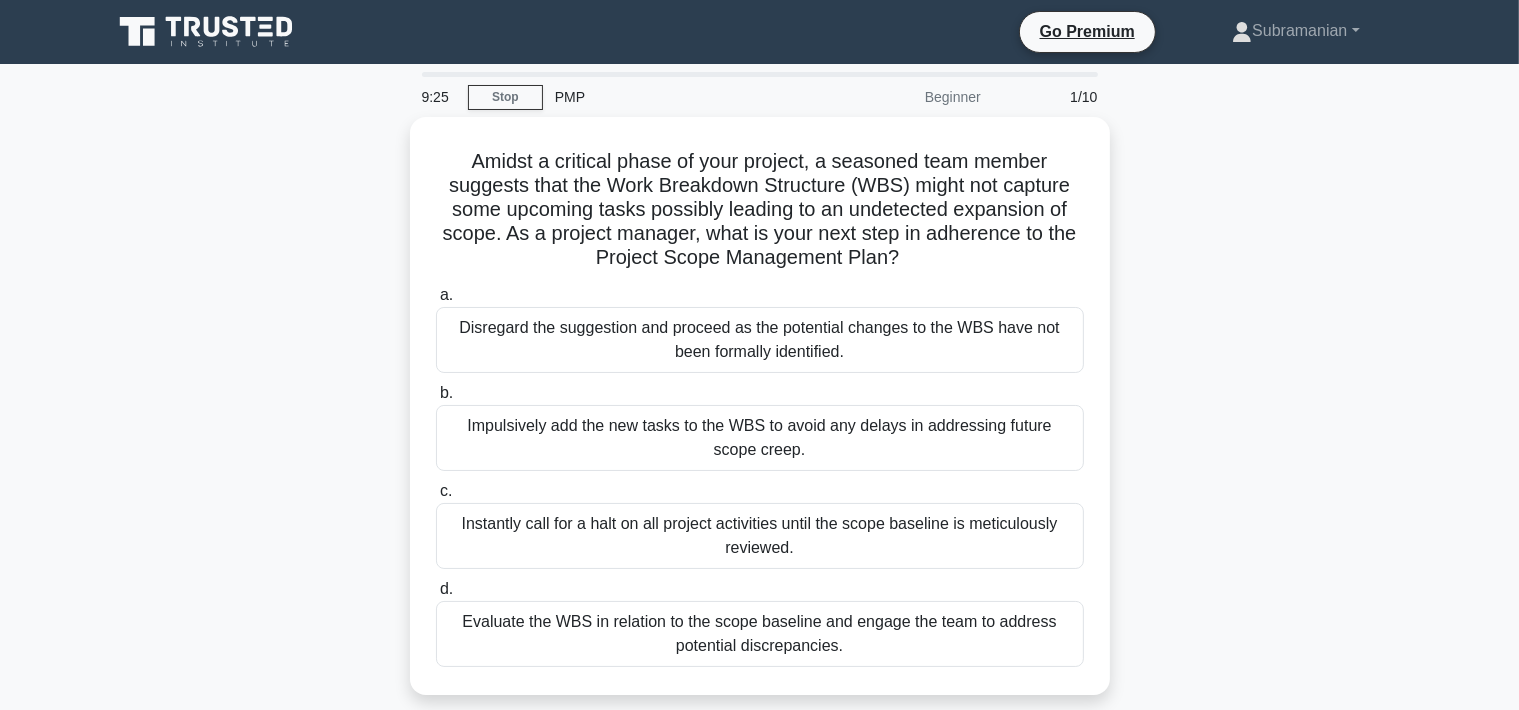 copy on "a.
Disregard the suggestion and proceed as the potential changes to the WBS have not been formally identified.
b.
Impulsively add the new tasks to the WBS to avoid any delays in addressing future scope creep.
c.
Instantly call for a halt on all project activities until the scope baseline is meticulously reviewed.
d.
Evaluate the WBS in relation to the scope baseline and engage the team to address potential discrepancies." 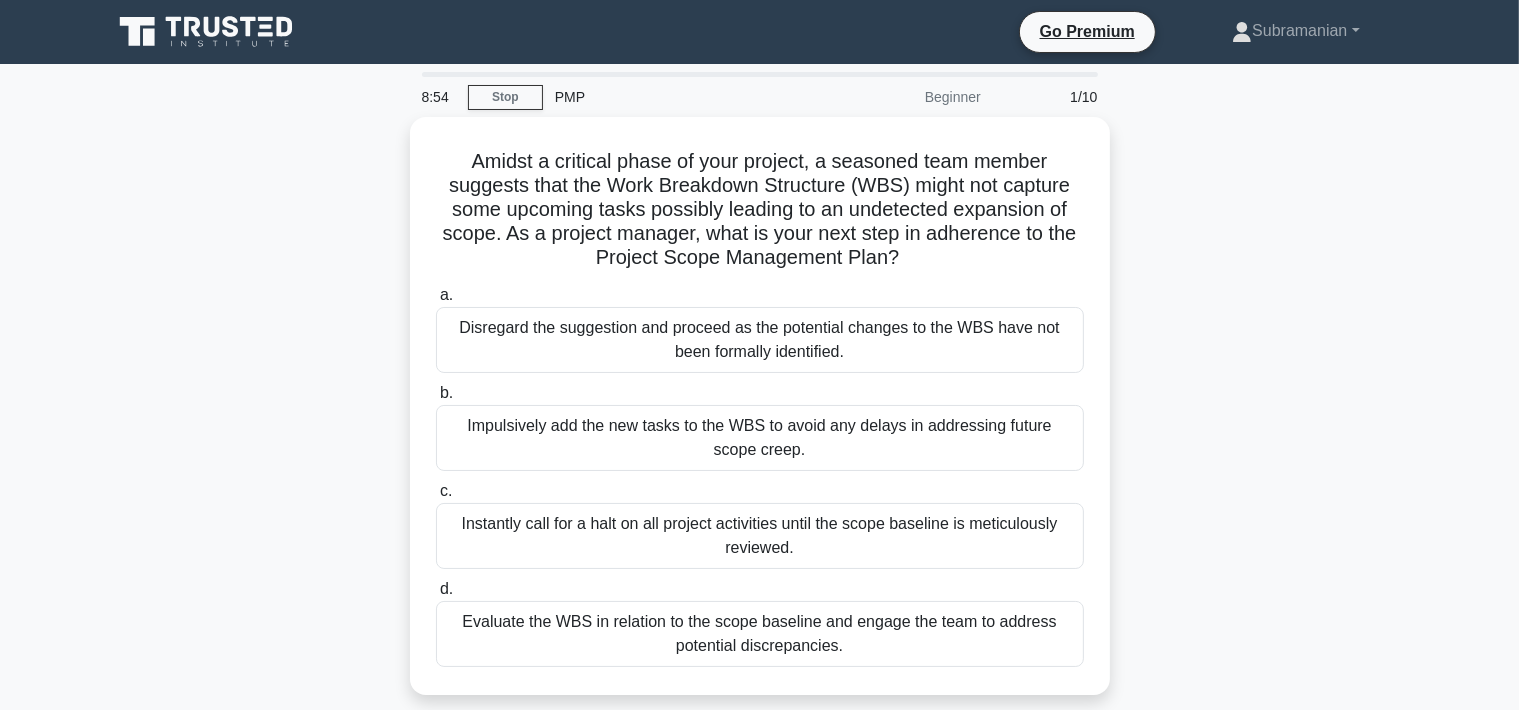 click on "Amidst a critical phase of your project, a seasoned team member suggests that the Work Breakdown Structure (WBS) might not capture some upcoming tasks possibly leading to an undetected expansion of scope. As a project manager, what is your next step in adherence to the Project Scope Management Plan?
.spinner_0XTQ{transform-origin:center;animation:spinner_y6GP .75s linear infinite}@keyframes spinner_y6GP{100%{transform:rotate(360deg)}}
a.
b." at bounding box center [760, 418] 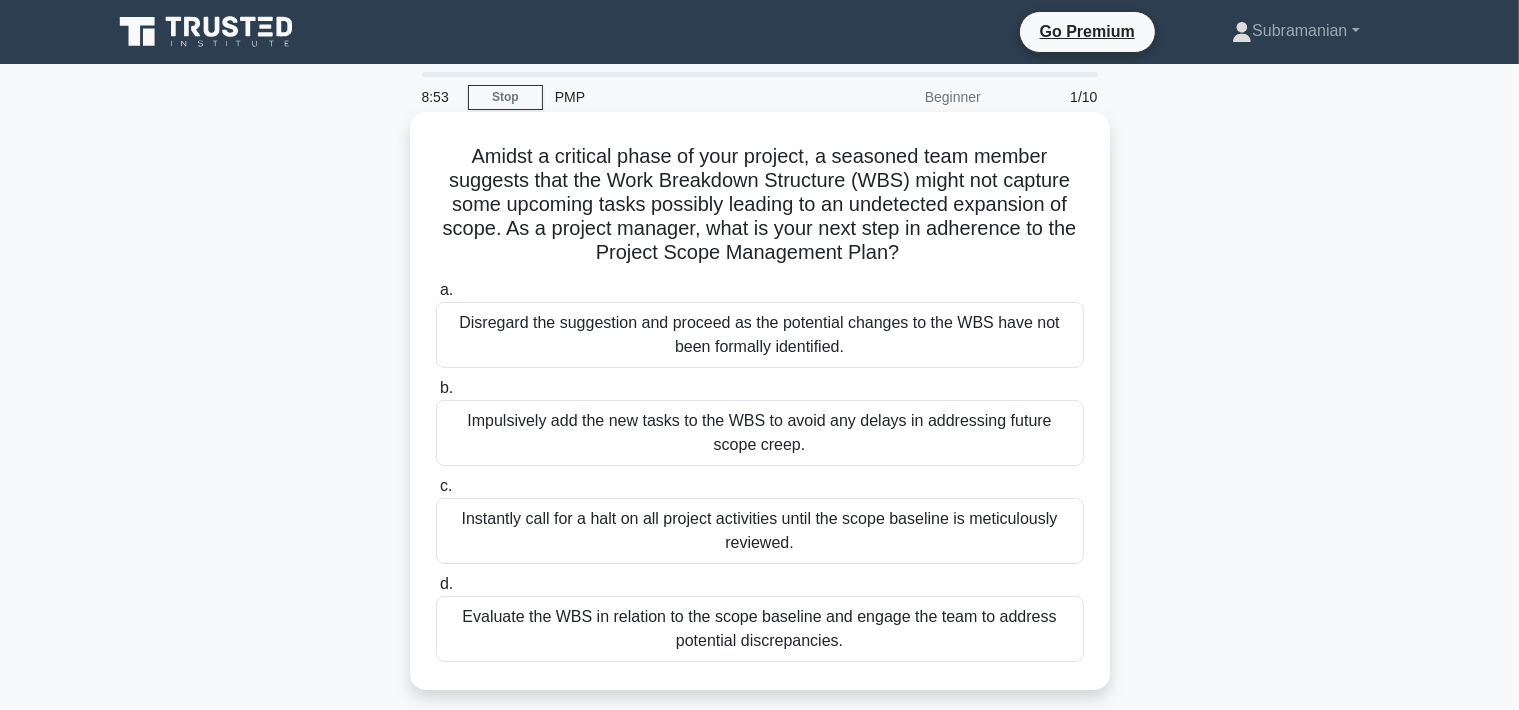 click on "Evaluate the WBS in relation to the scope baseline and engage the team to address potential discrepancies." at bounding box center [760, 629] 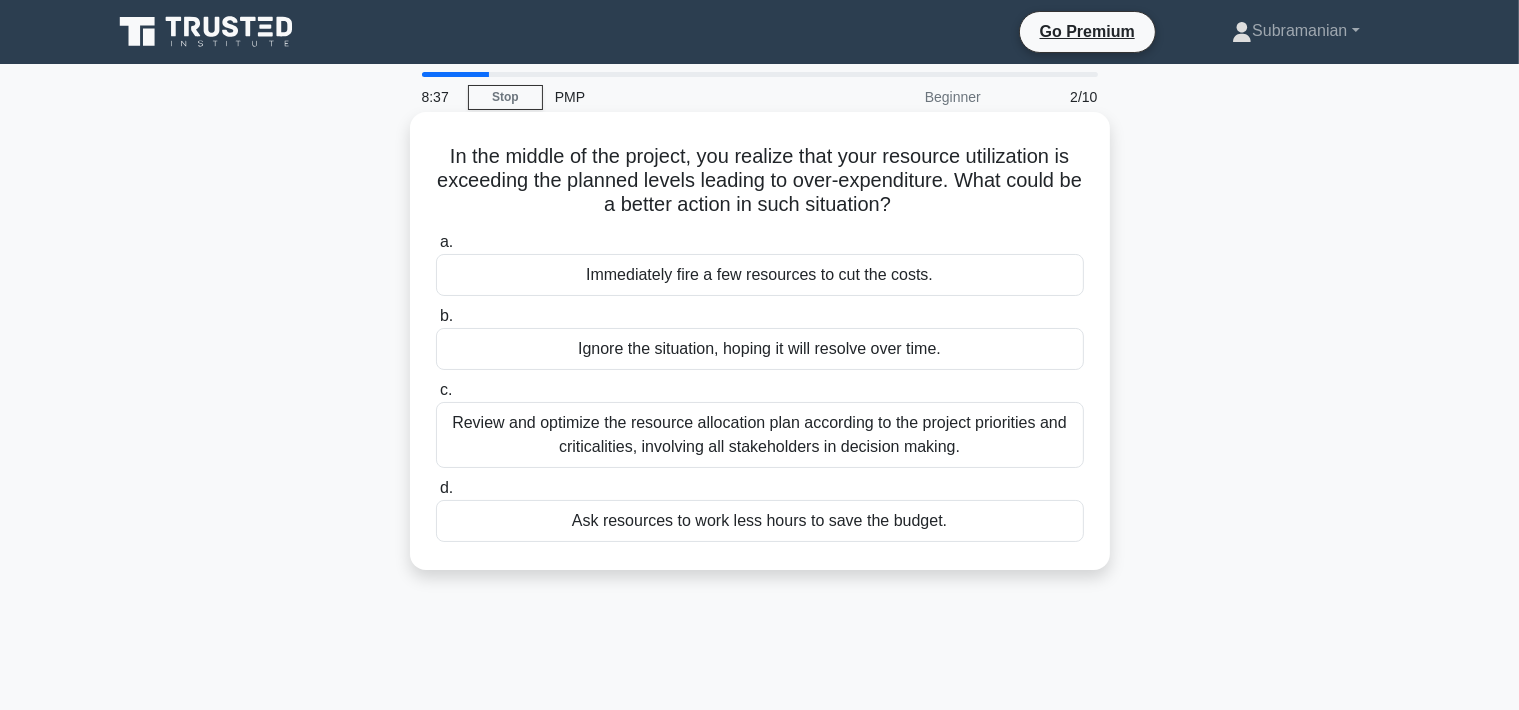 click on "Review and optimize the resource allocation plan according to the project priorities and criticalities, involving all stakeholders in decision making." at bounding box center [760, 435] 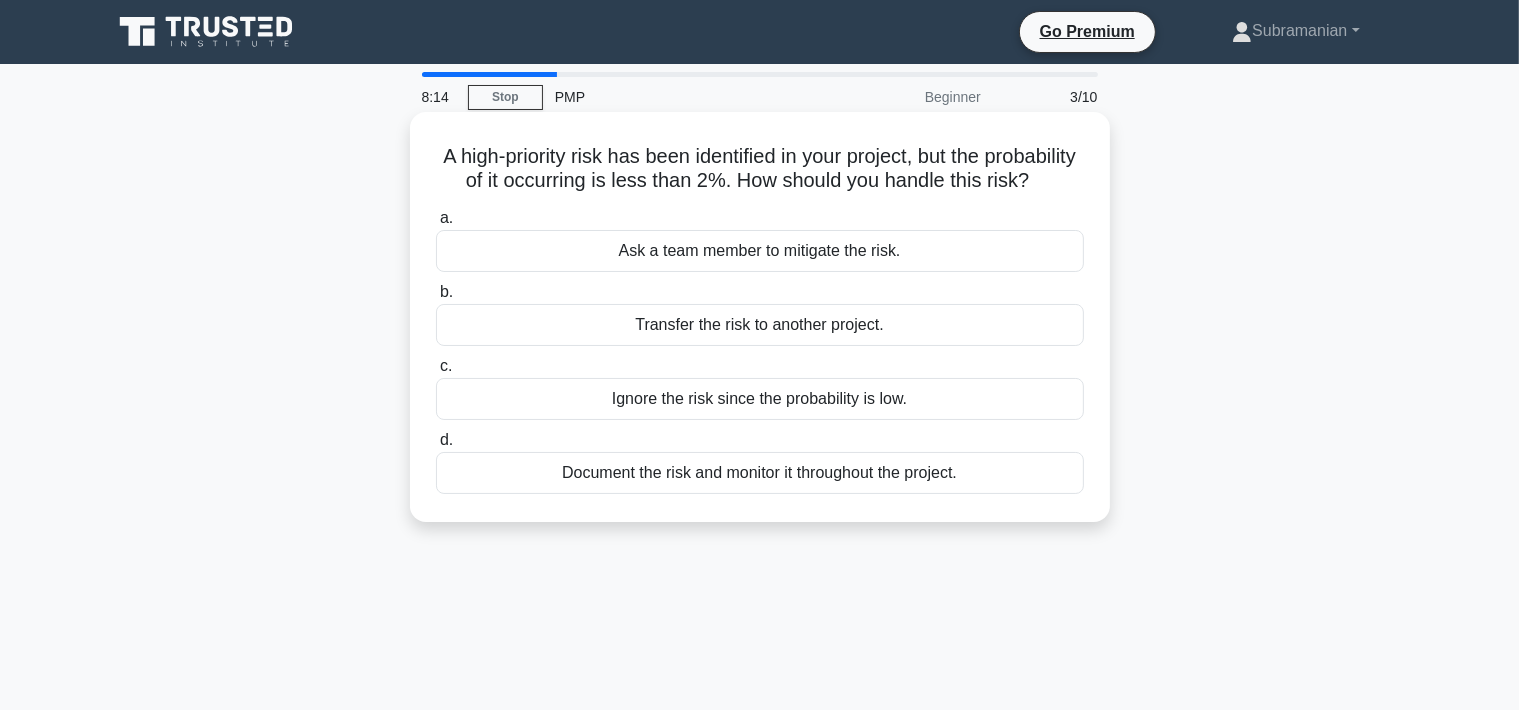drag, startPoint x: 434, startPoint y: 156, endPoint x: 1044, endPoint y: 509, distance: 704.7759 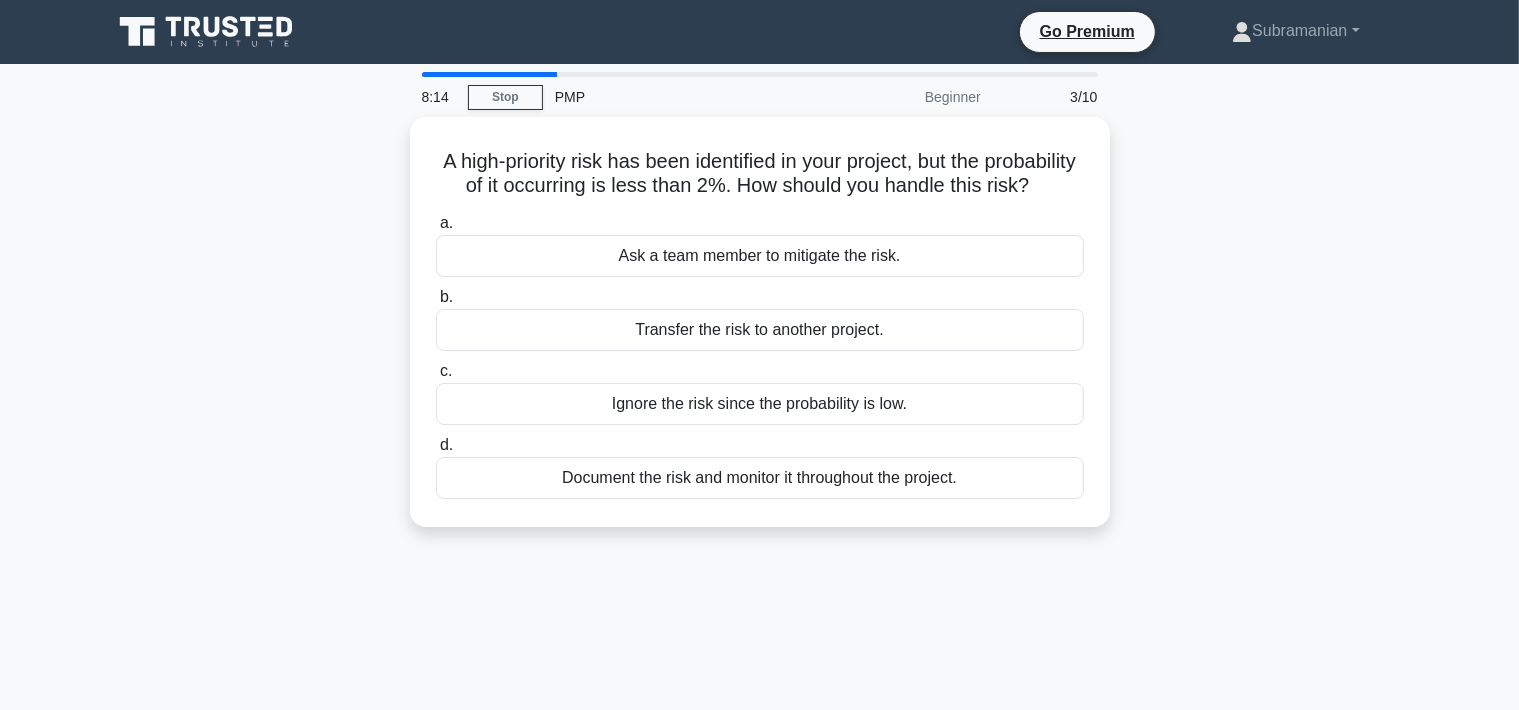 copy on "a.
Ask a team member to mitigate the risk.
b.
Transfer the risk to another project.
c.
Ignore the risk since the probability is low.
d.
Document the risk and monitor it throughout the project." 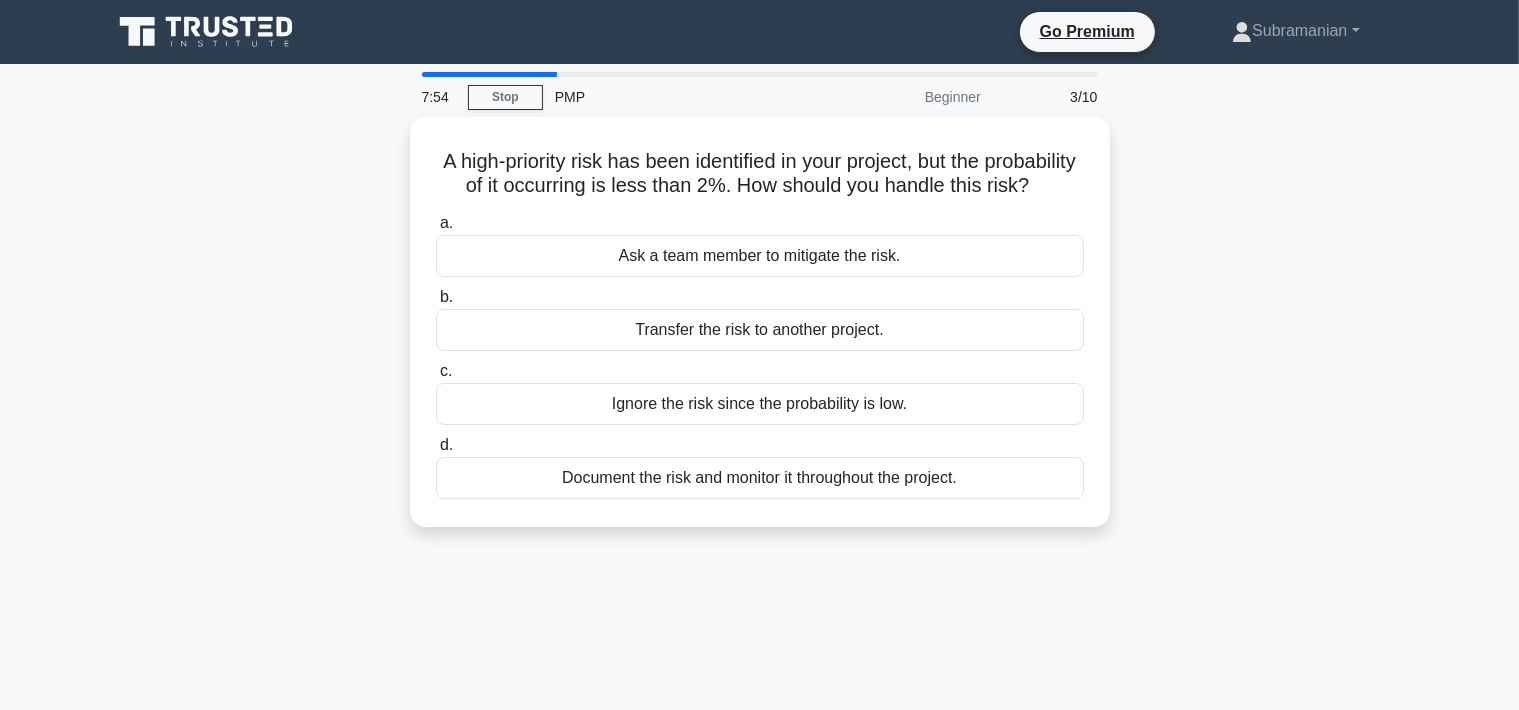 click on "7:54
Stop
PMP
Beginner
3/10
A high-priority risk has been identified in your project, but the probability of it occurring is less than 2%. How should you handle this risk?
.spinner_0XTQ{transform-origin:center;animation:spinner_y6GP .75s linear infinite}@keyframes spinner_y6GP{100%{transform:rotate(360deg)}}
a.
b. c." at bounding box center (760, 572) 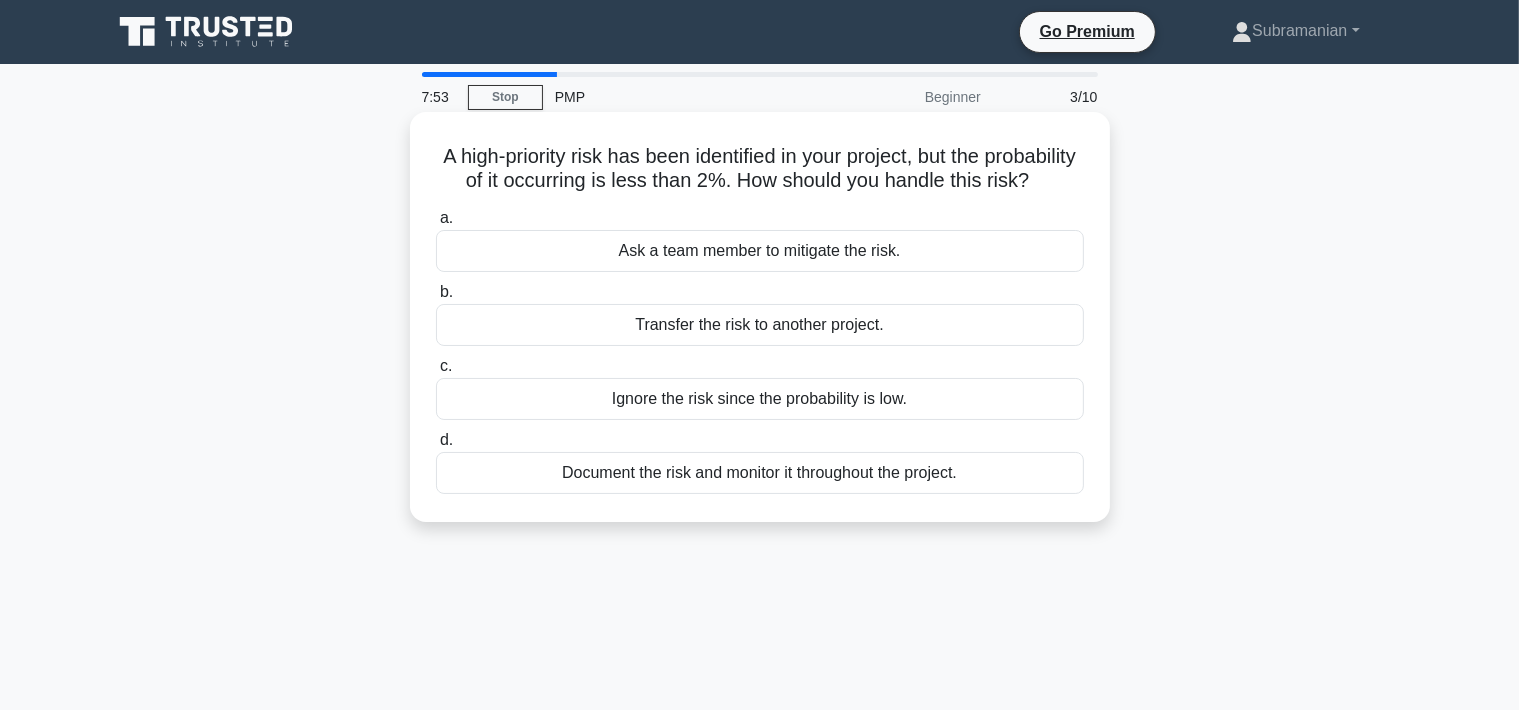 click on "Document the risk and monitor it throughout the project." at bounding box center (760, 473) 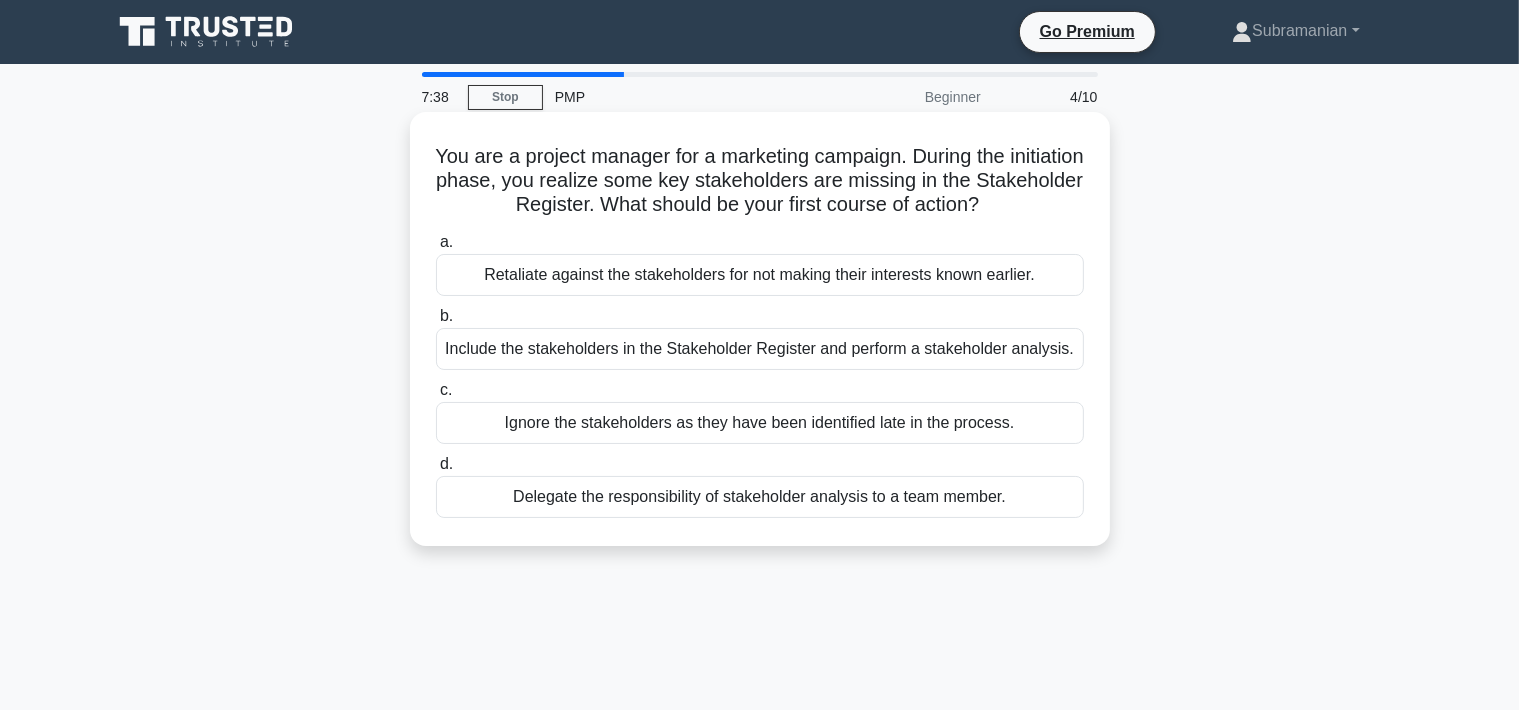 click on "Include the stakeholders in the Stakeholder Register and perform a stakeholder analysis." at bounding box center (760, 349) 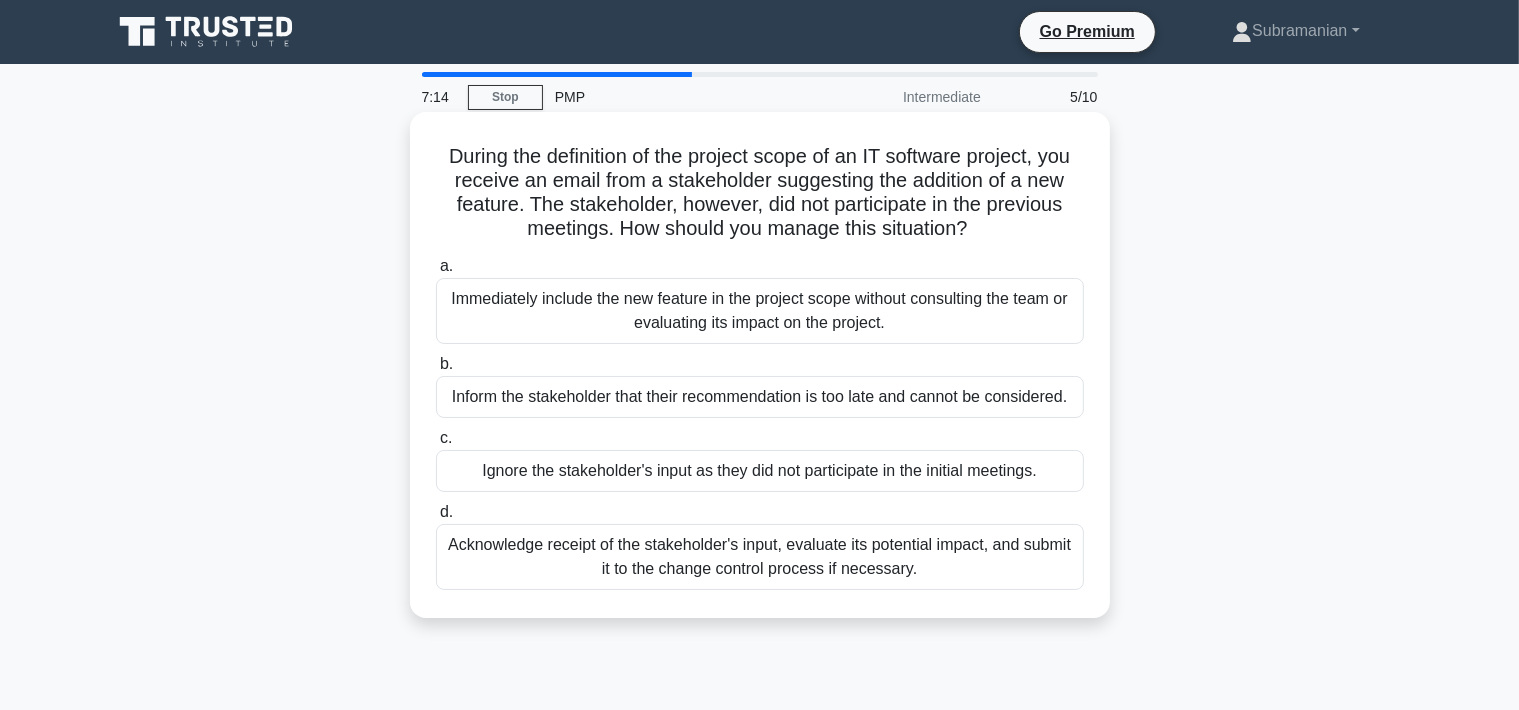 click on "Acknowledge receipt of the stakeholder's input, evaluate its potential impact, and submit it to the change control process if necessary." at bounding box center (760, 557) 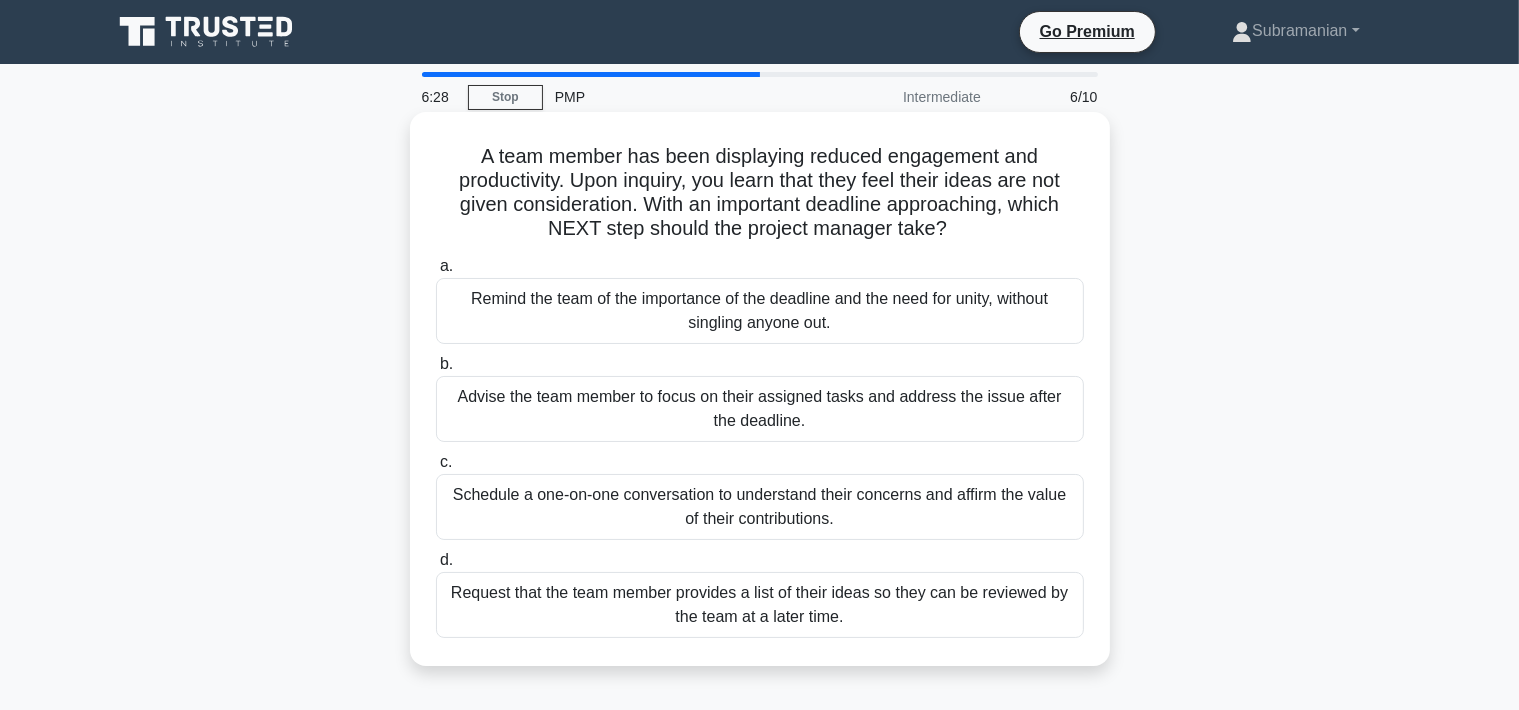 click on "Schedule a one-on-one conversation to understand their concerns and affirm the value of their contributions." at bounding box center [760, 507] 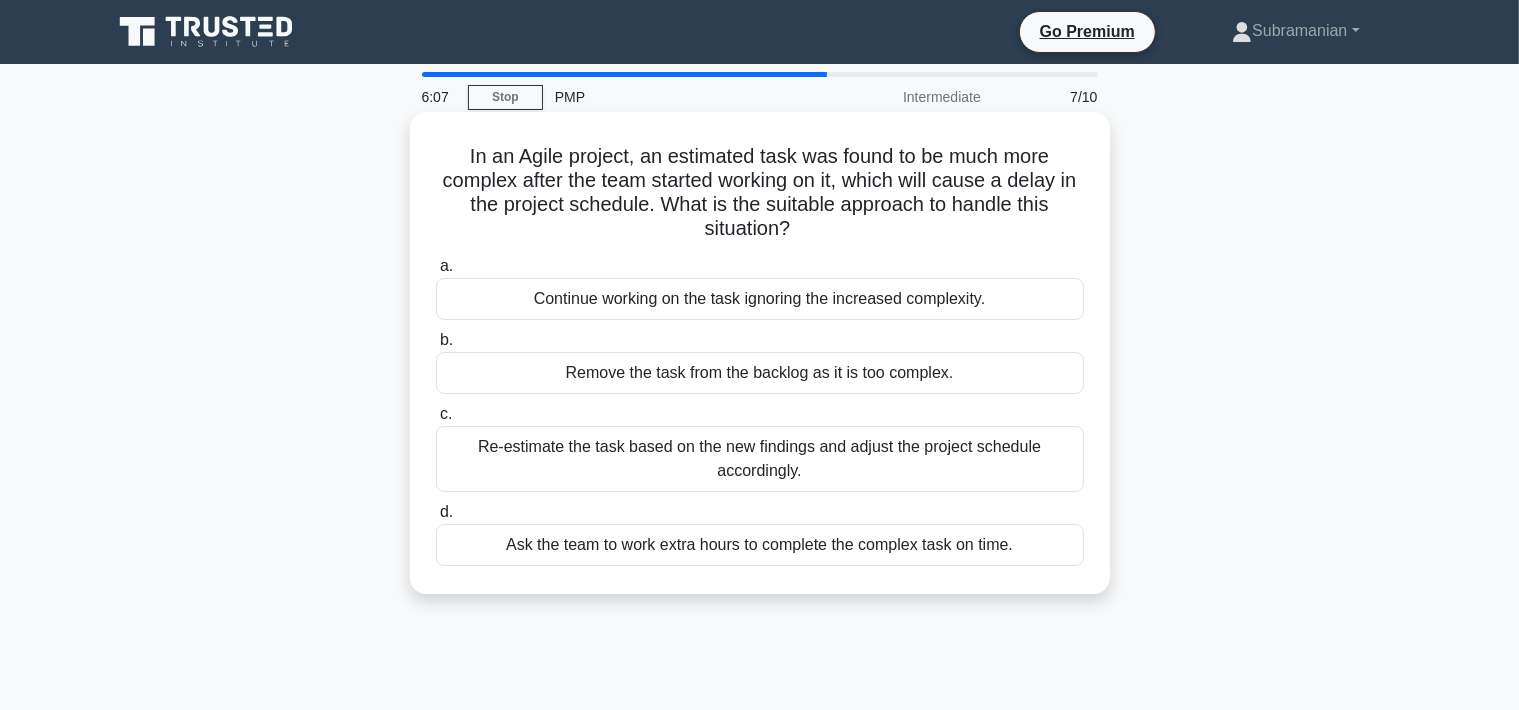 click on "Ask the team to work extra hours to complete the complex task on time." at bounding box center (760, 545) 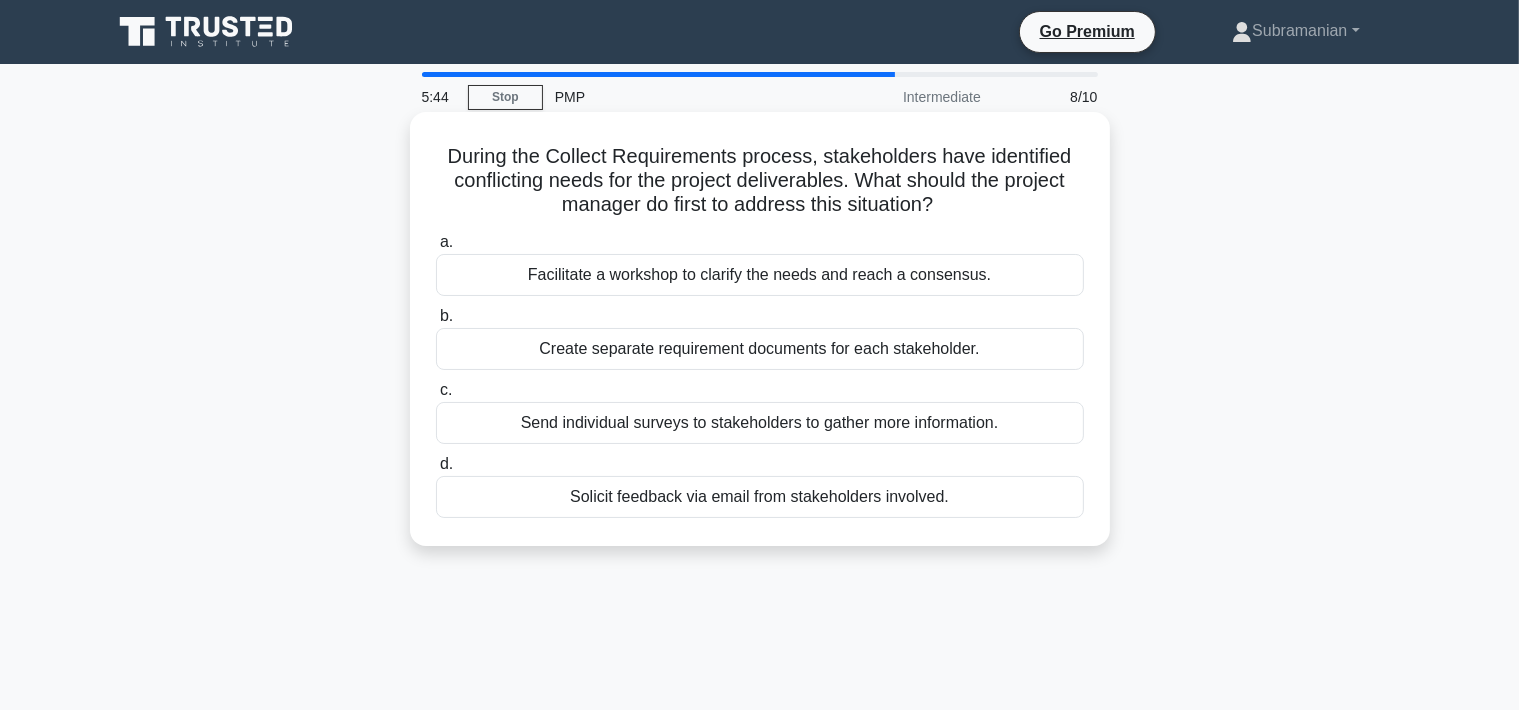 click on "Facilitate a workshop to clarify the needs and reach a consensus." at bounding box center [760, 275] 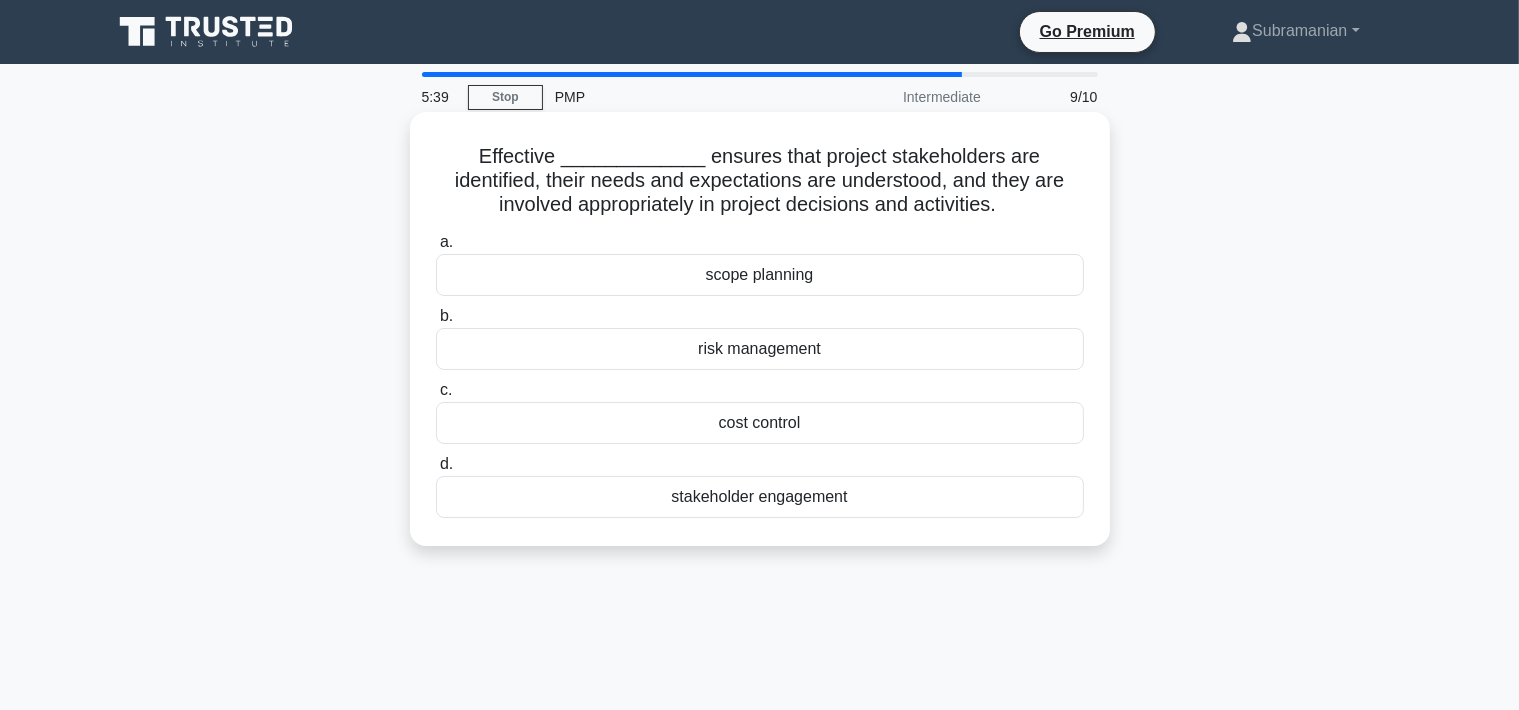 click on "stakeholder engagement" at bounding box center [760, 497] 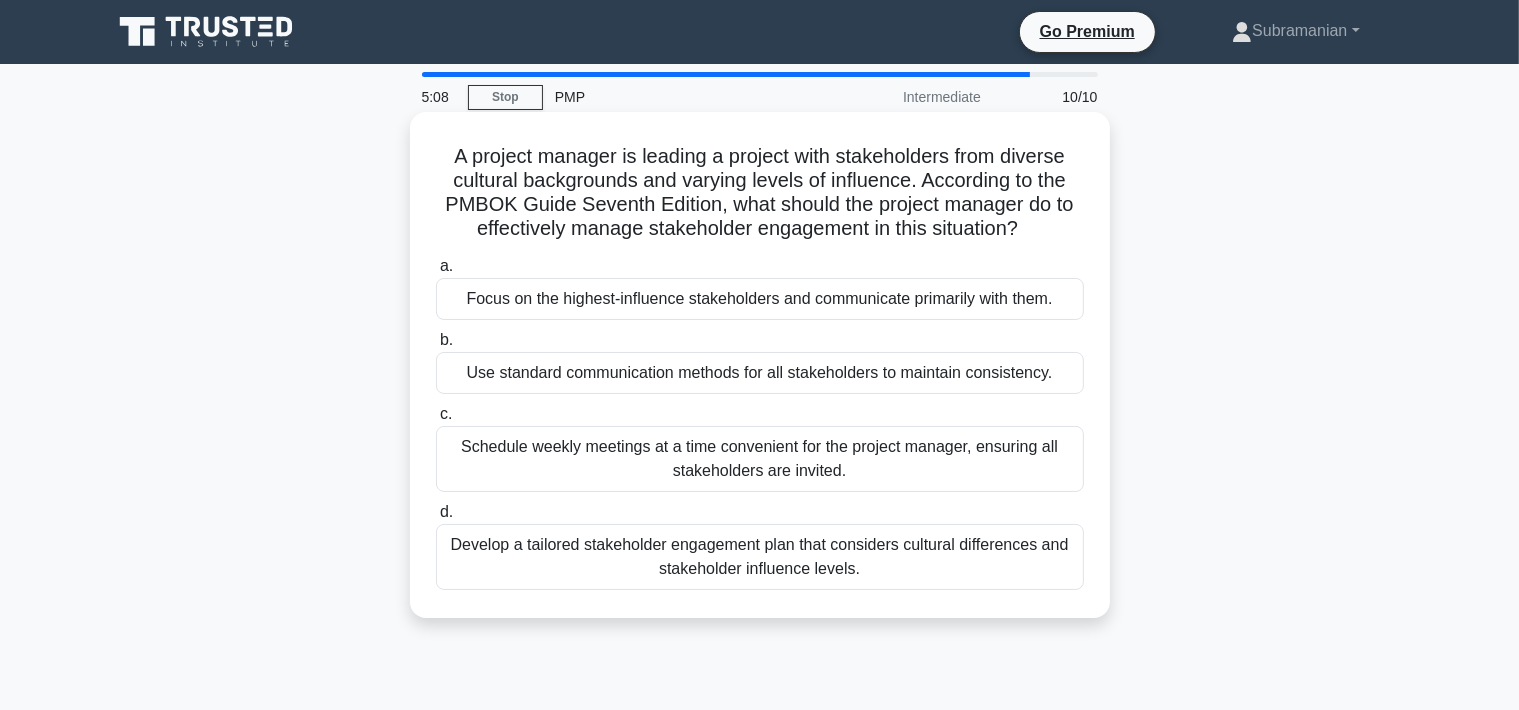 click on "Develop a tailored stakeholder engagement plan that considers cultural differences and stakeholder influence levels." at bounding box center (760, 557) 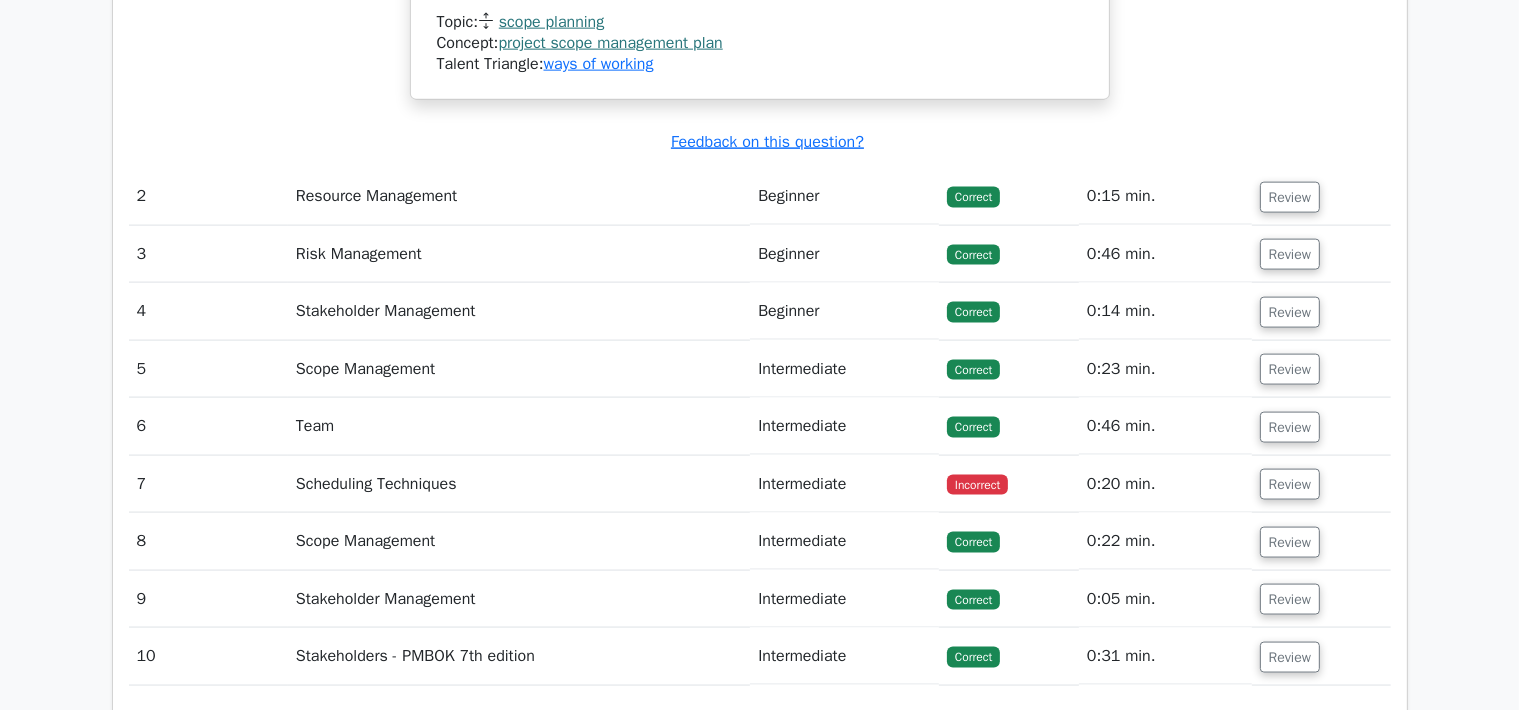 scroll, scrollTop: 2825, scrollLeft: 0, axis: vertical 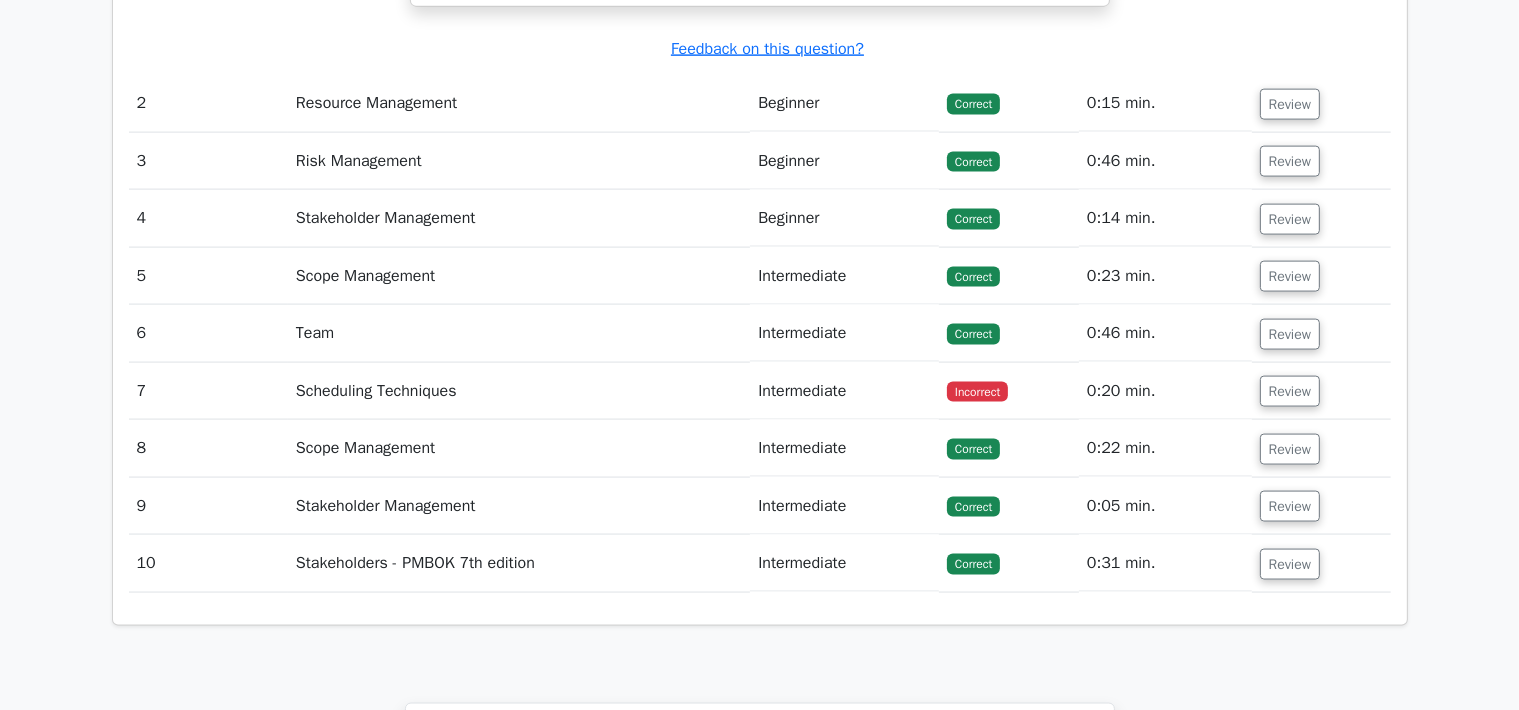 click on "Review" at bounding box center (1321, 391) 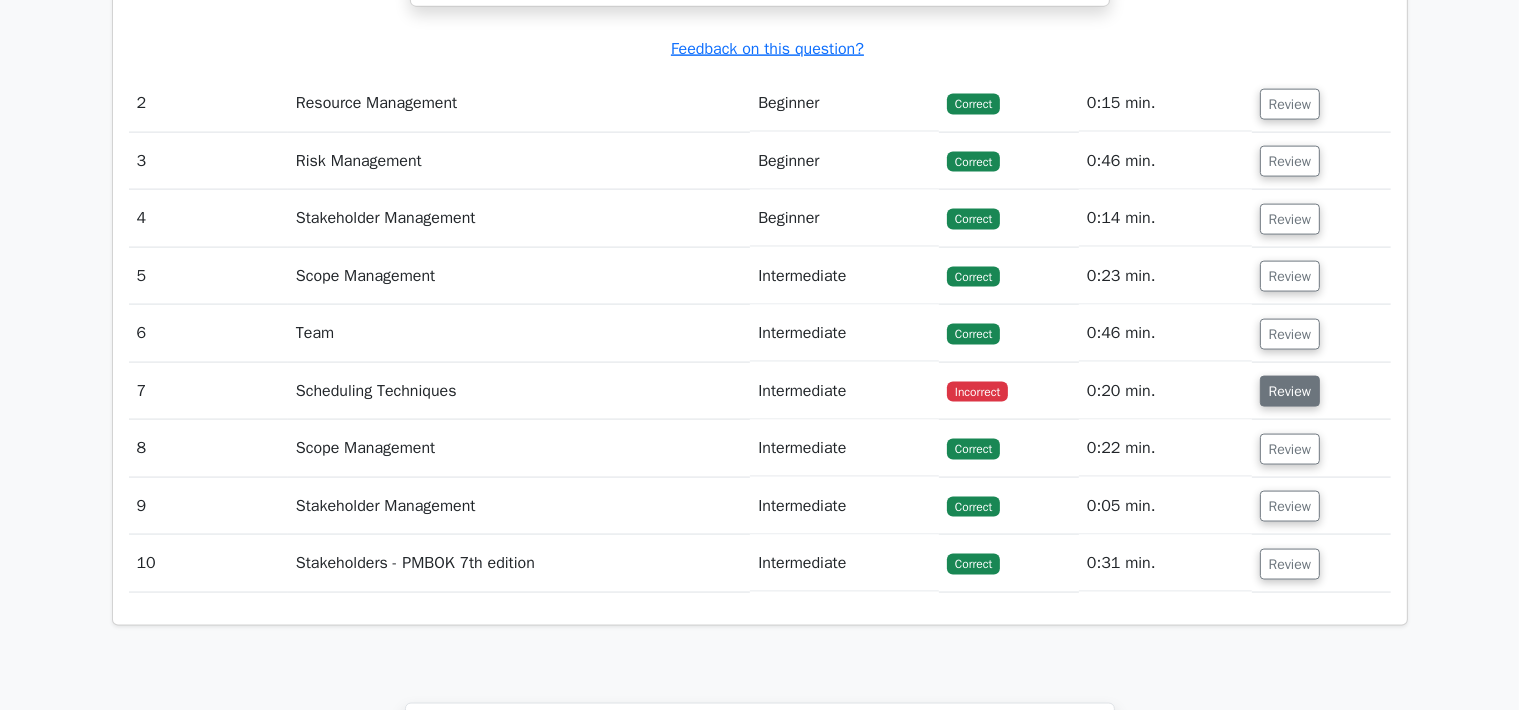 click on "Review" at bounding box center [1290, 391] 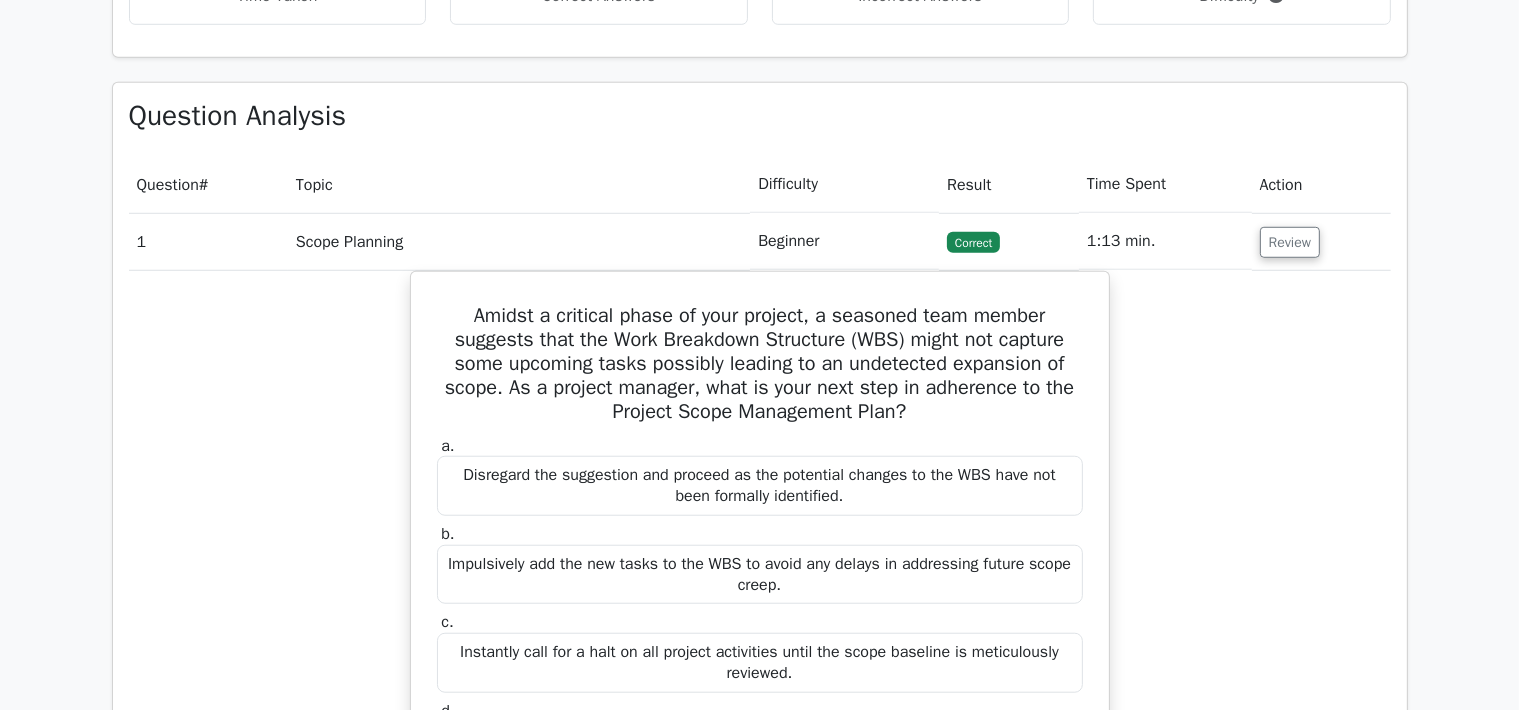 scroll, scrollTop: 1664, scrollLeft: 0, axis: vertical 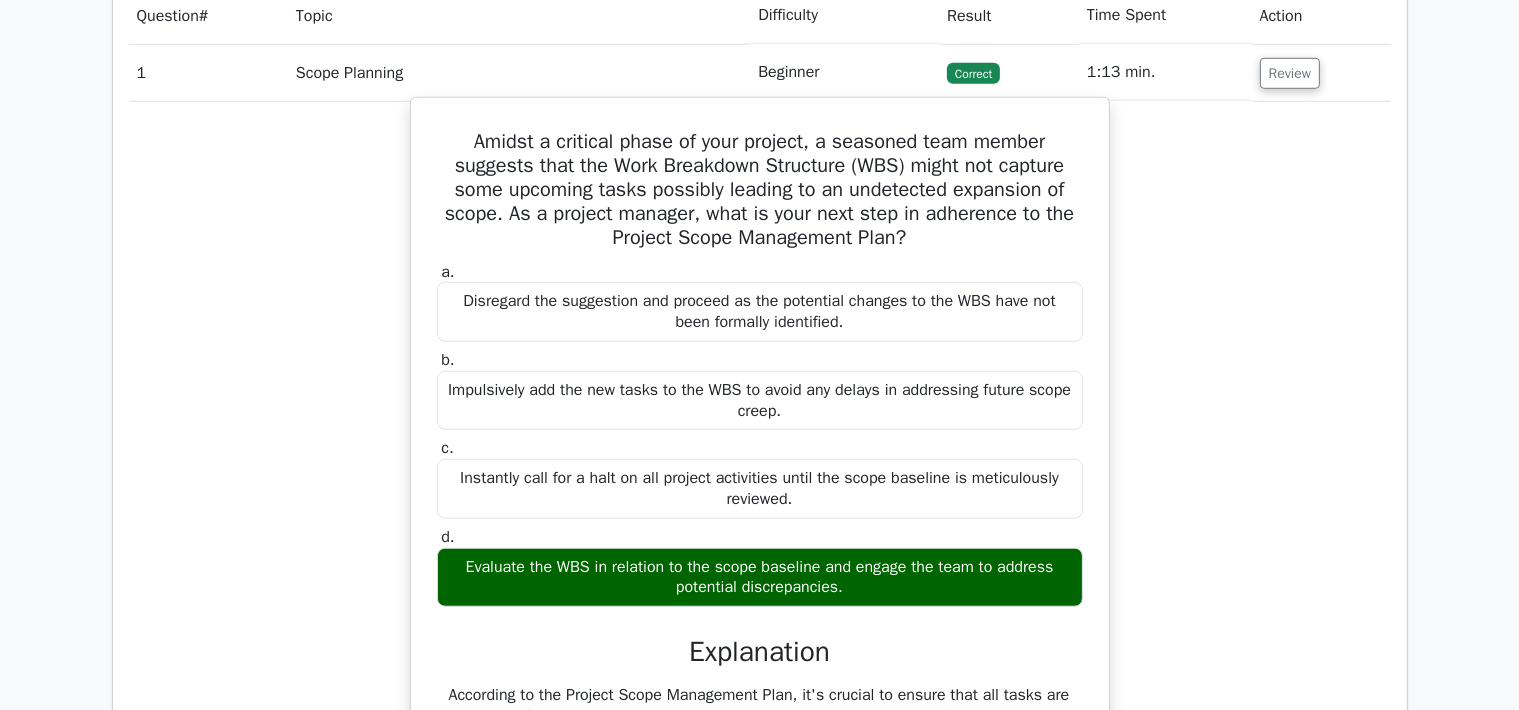 drag, startPoint x: 476, startPoint y: 139, endPoint x: 1059, endPoint y: 586, distance: 734.6414 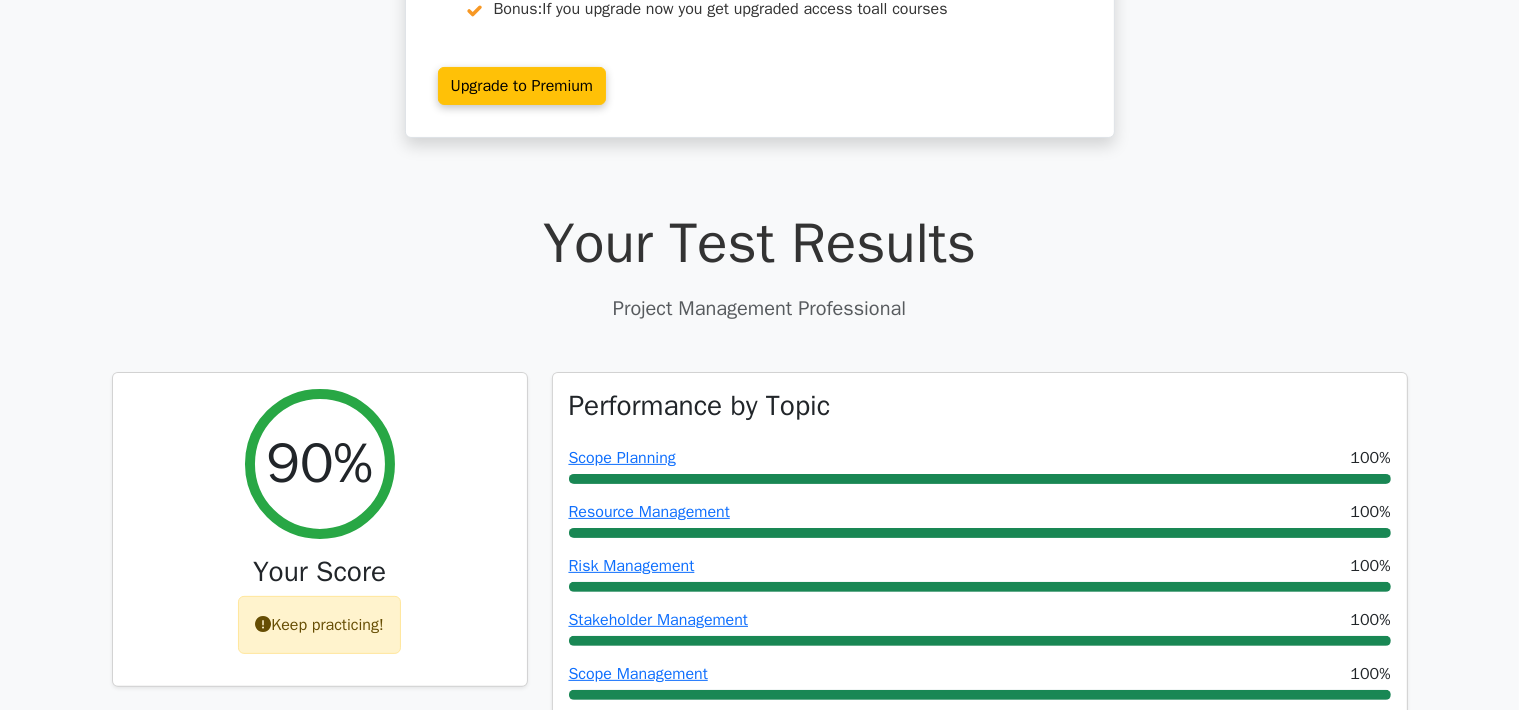 scroll, scrollTop: 0, scrollLeft: 0, axis: both 